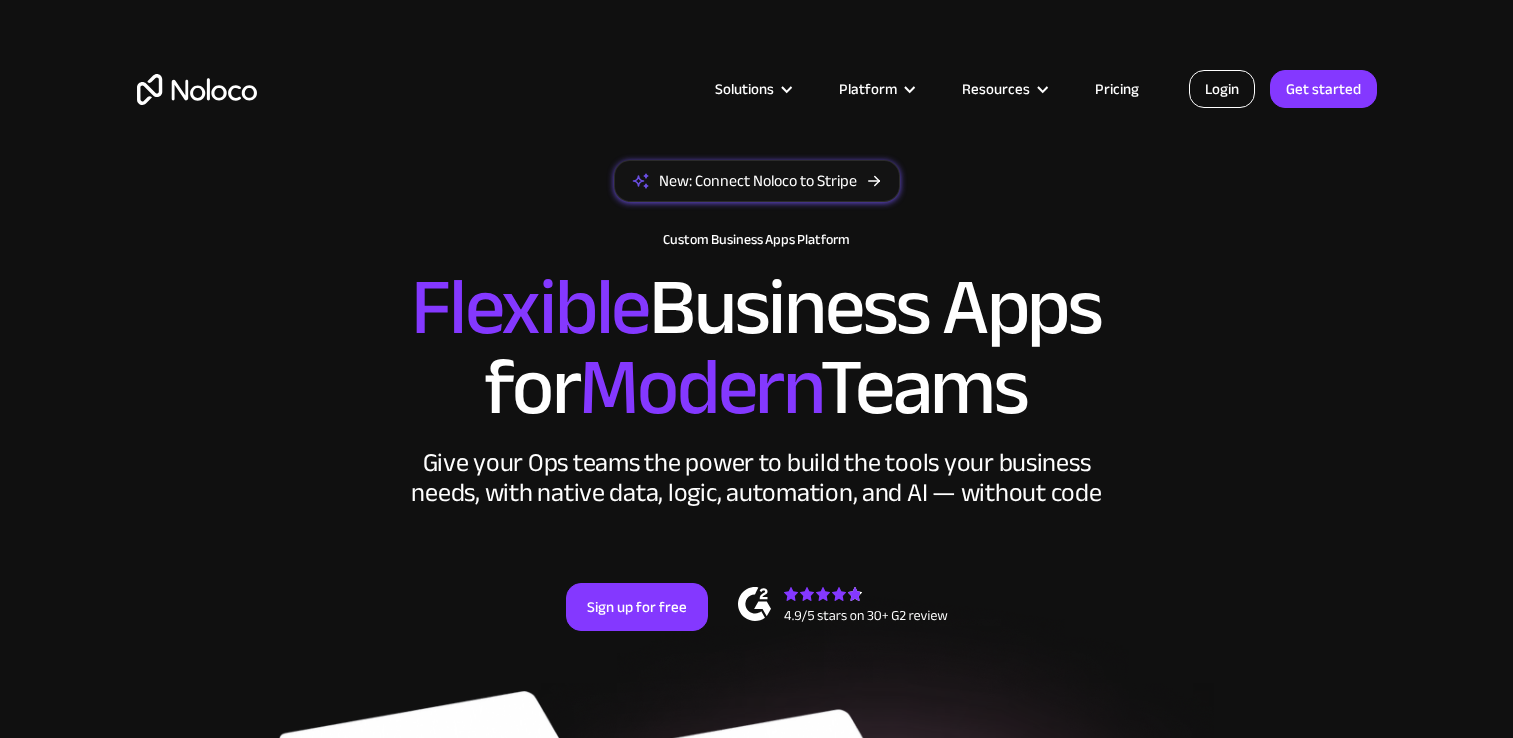 scroll, scrollTop: 0, scrollLeft: 0, axis: both 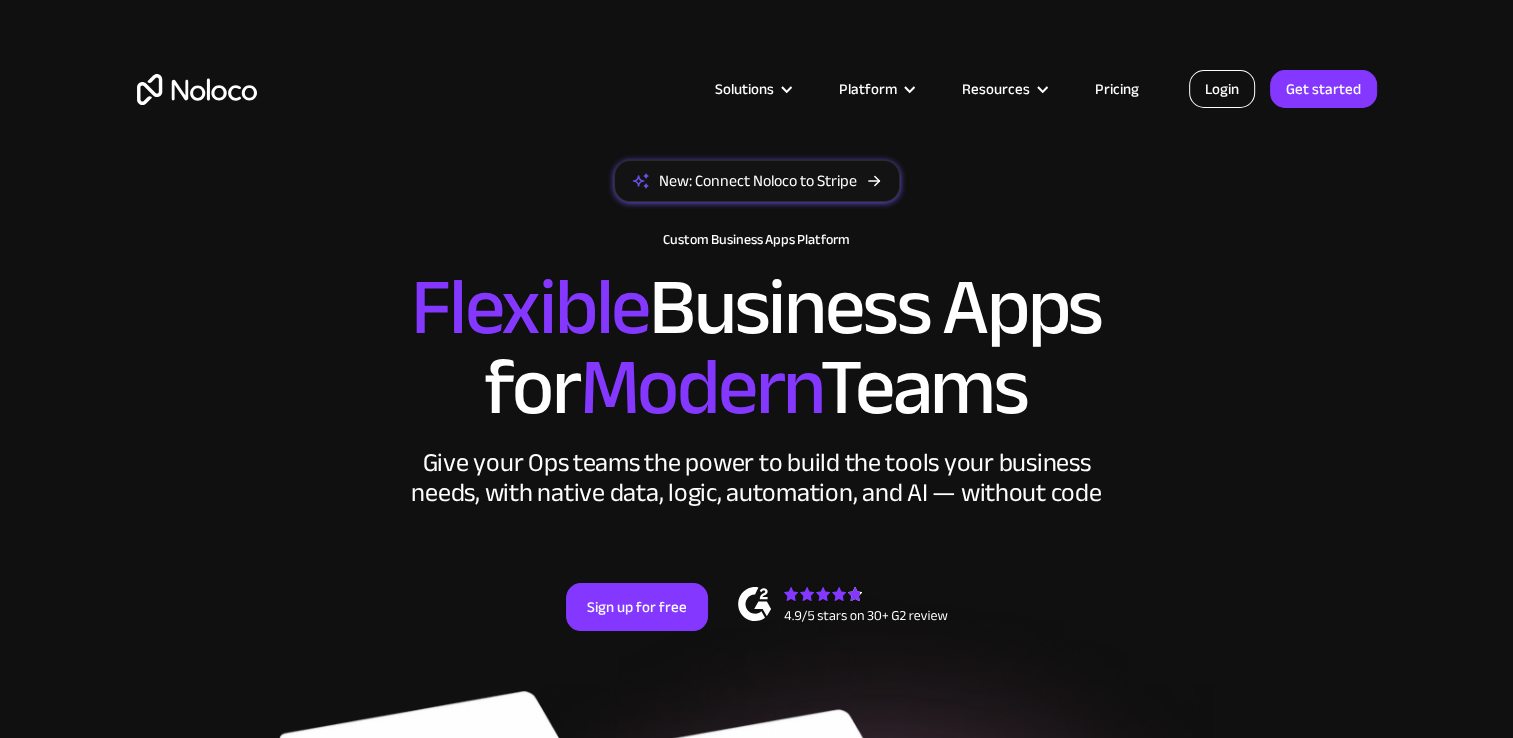 click on "Login" at bounding box center [1222, 89] 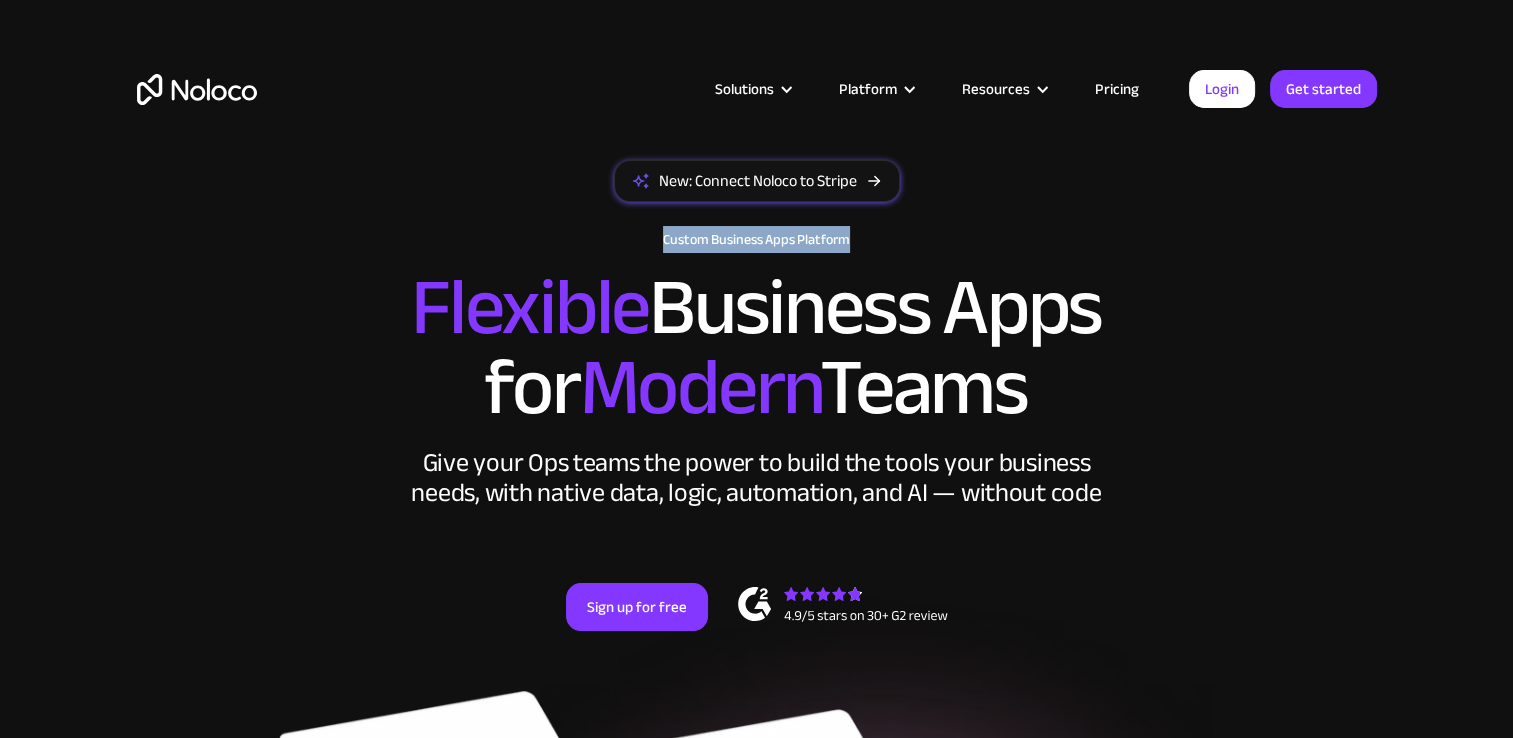 drag, startPoint x: 1375, startPoint y: 222, endPoint x: 1302, endPoint y: -65, distance: 296.1385 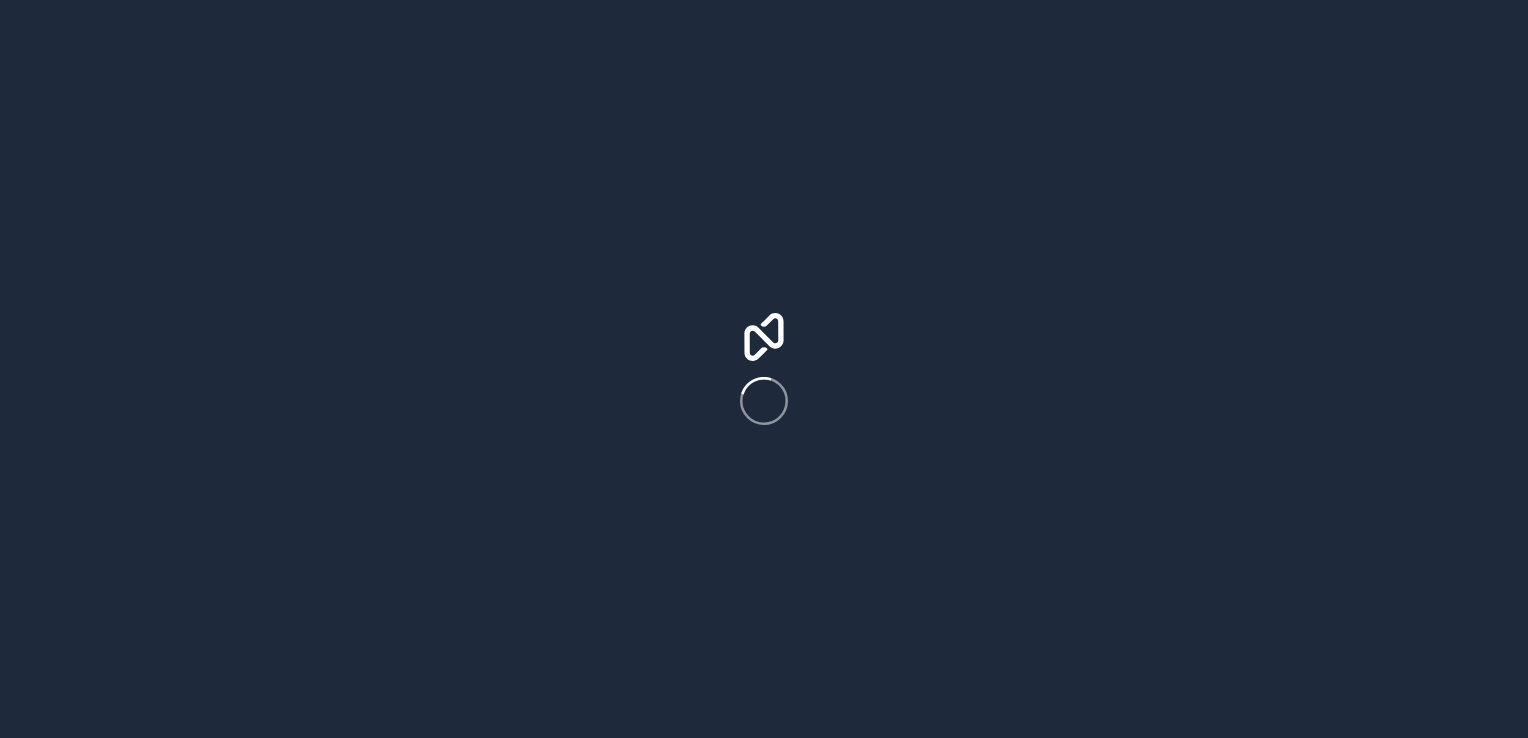 scroll, scrollTop: 0, scrollLeft: 0, axis: both 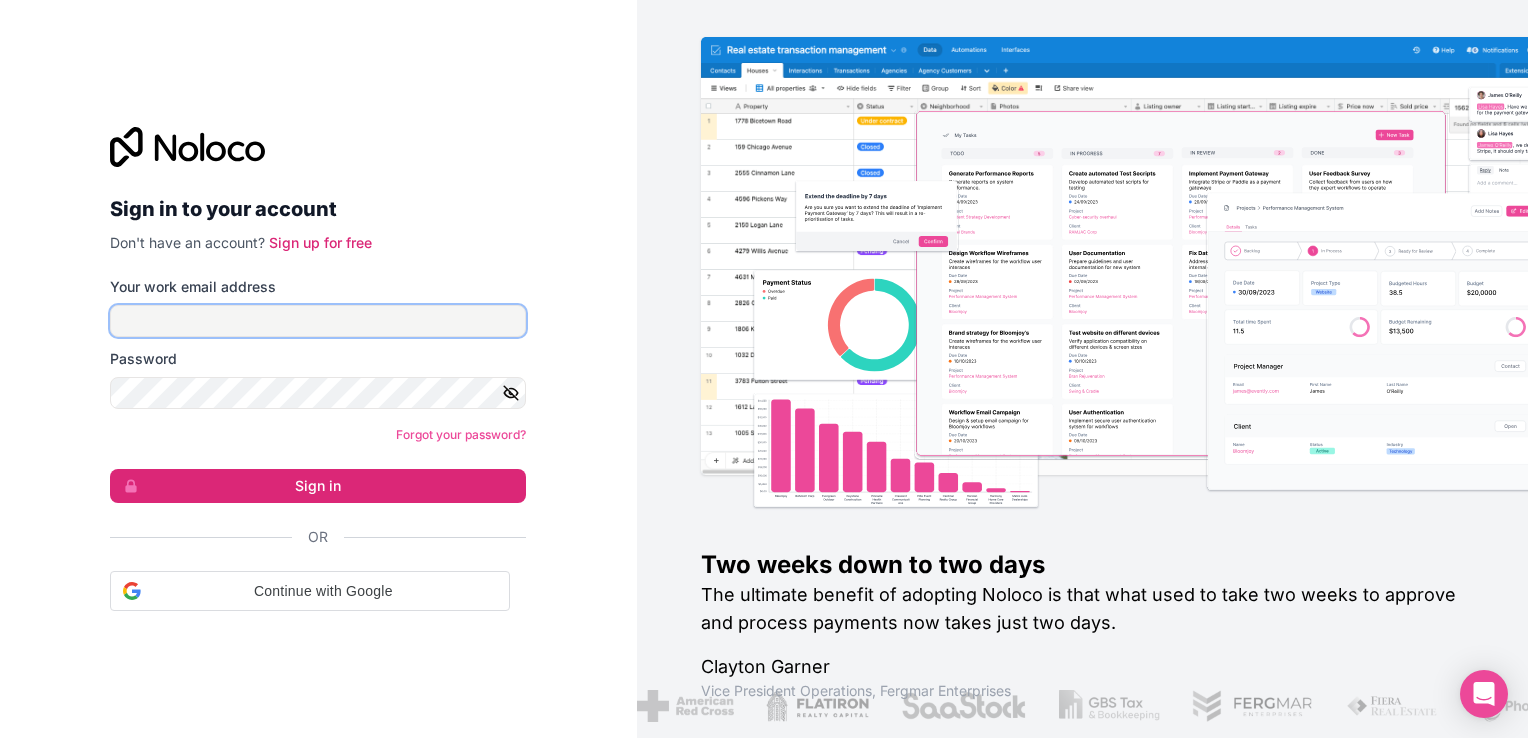 click on "Your work email address" at bounding box center (318, 321) 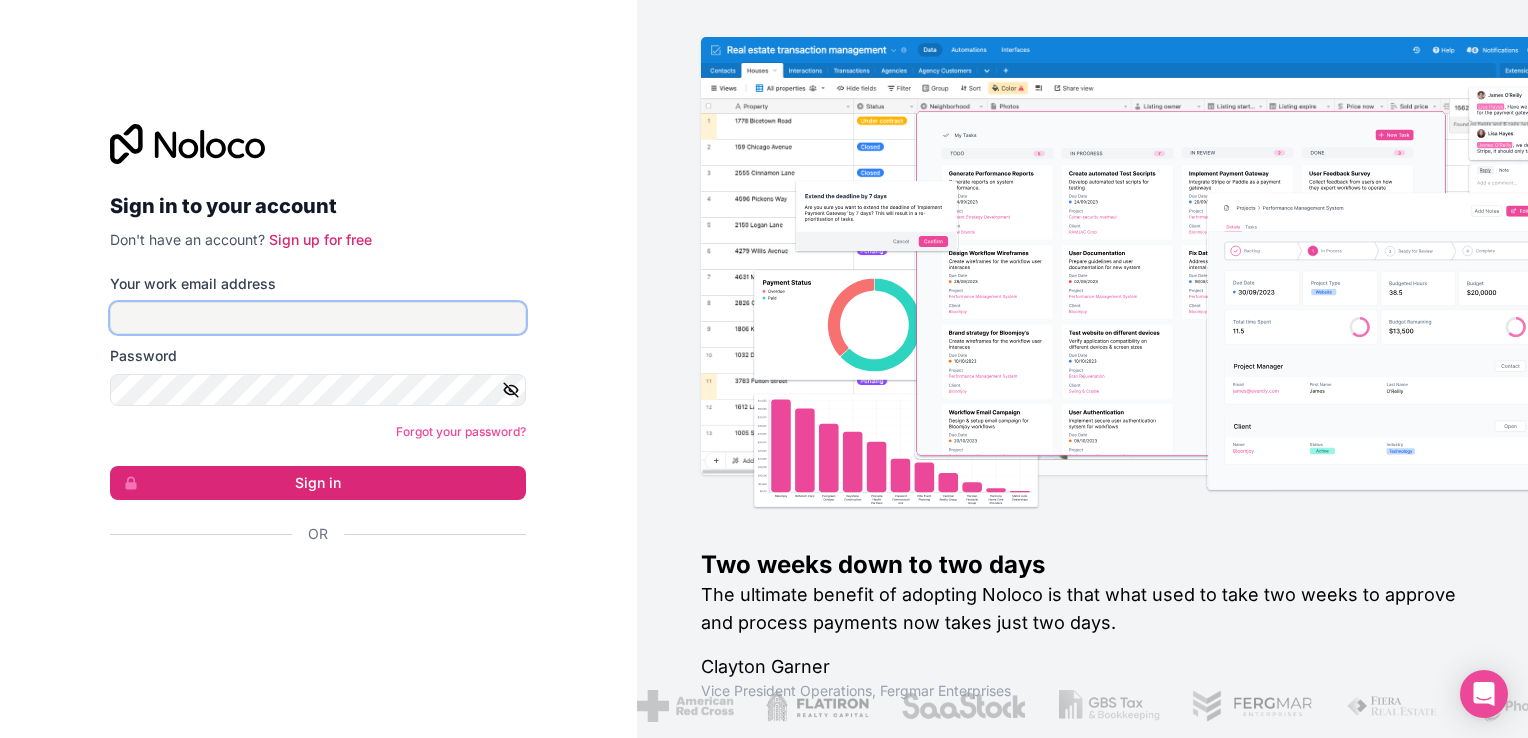 type on "ak@fuplc.com" 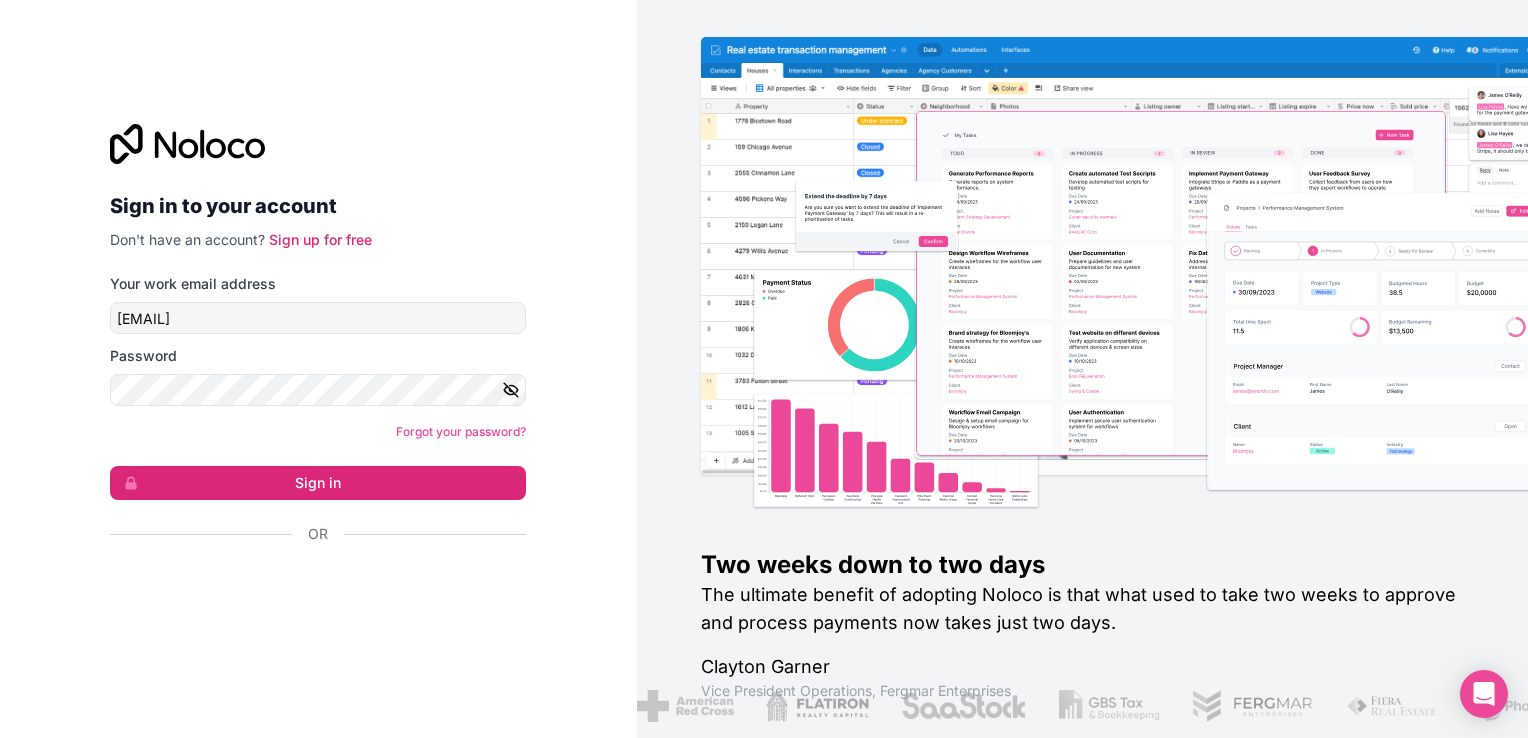 click 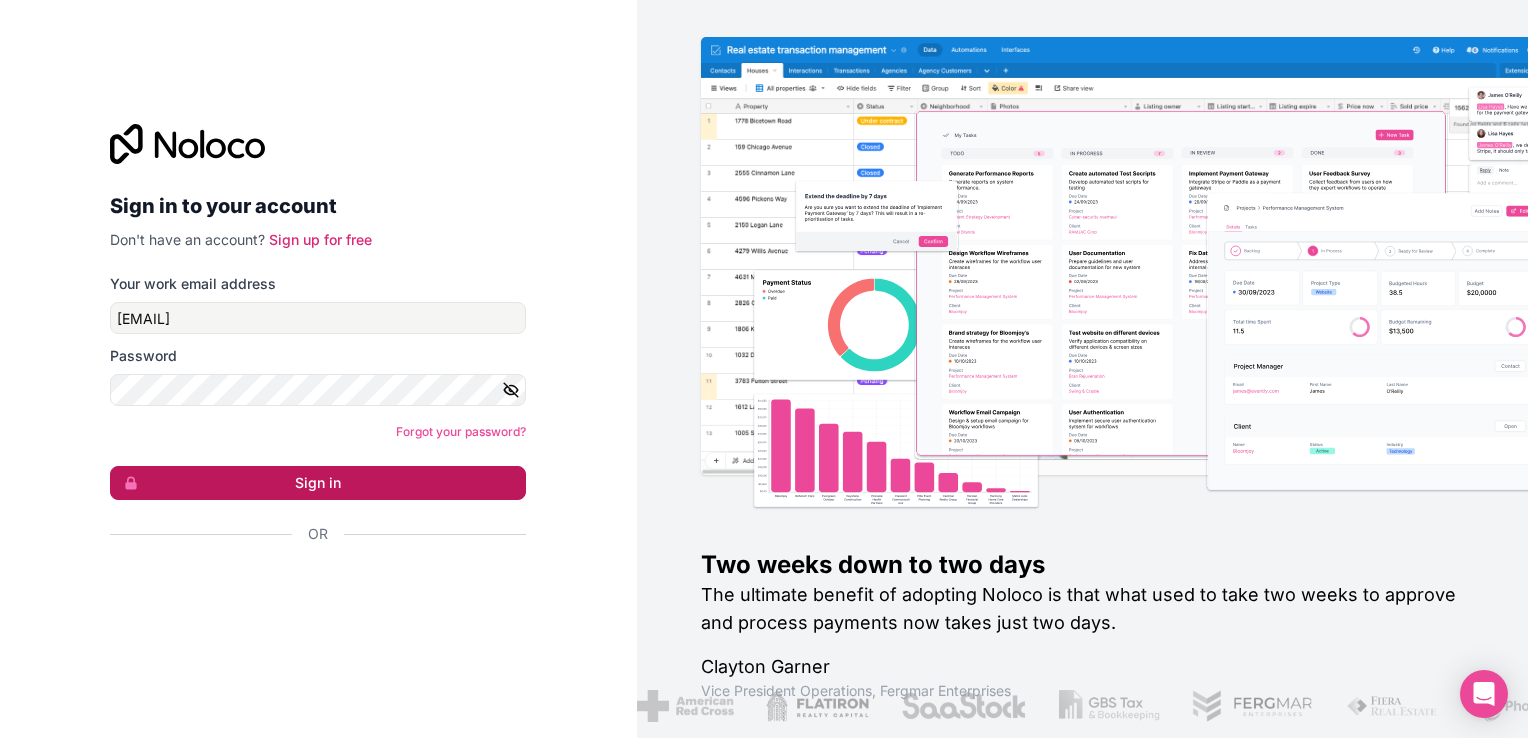 click on "Sign in" at bounding box center [318, 483] 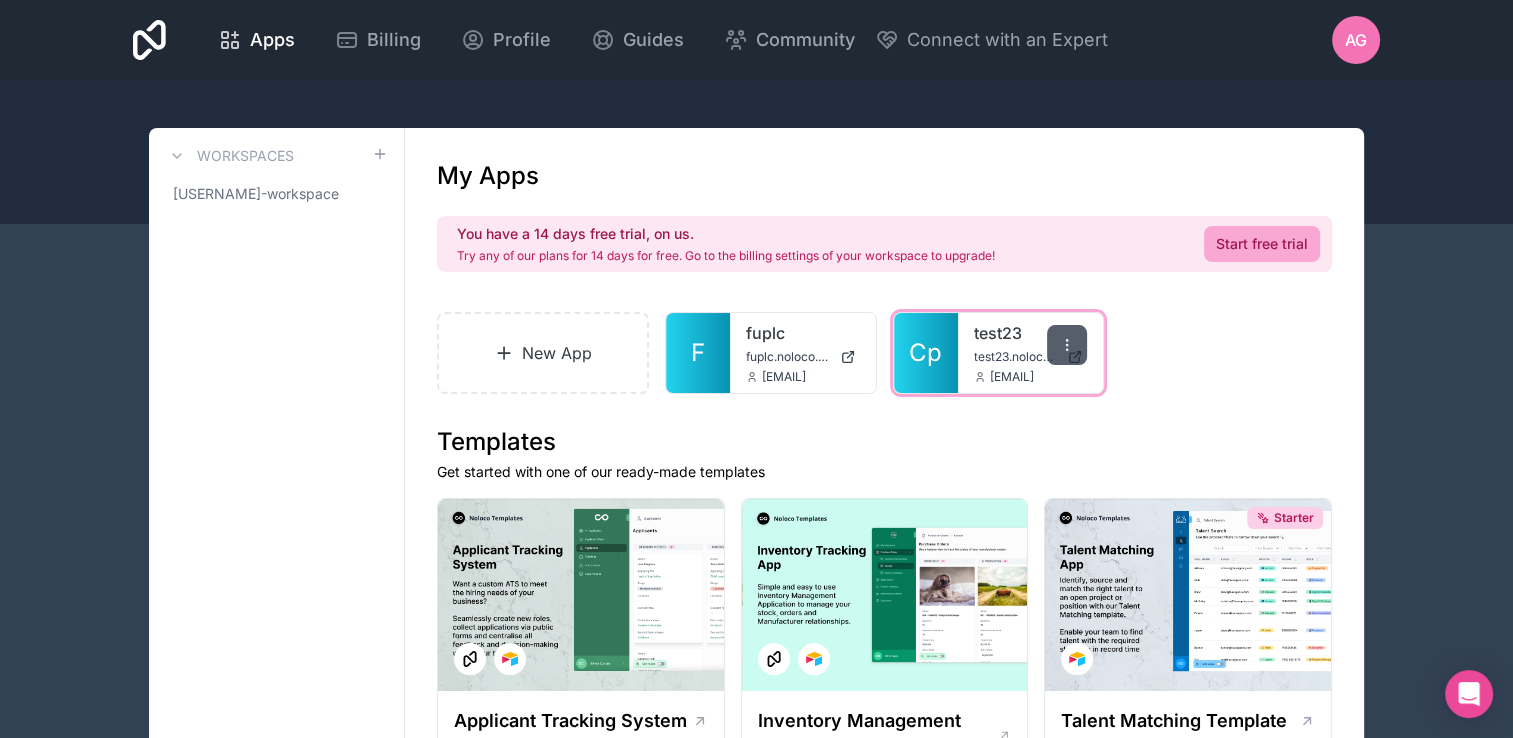 click 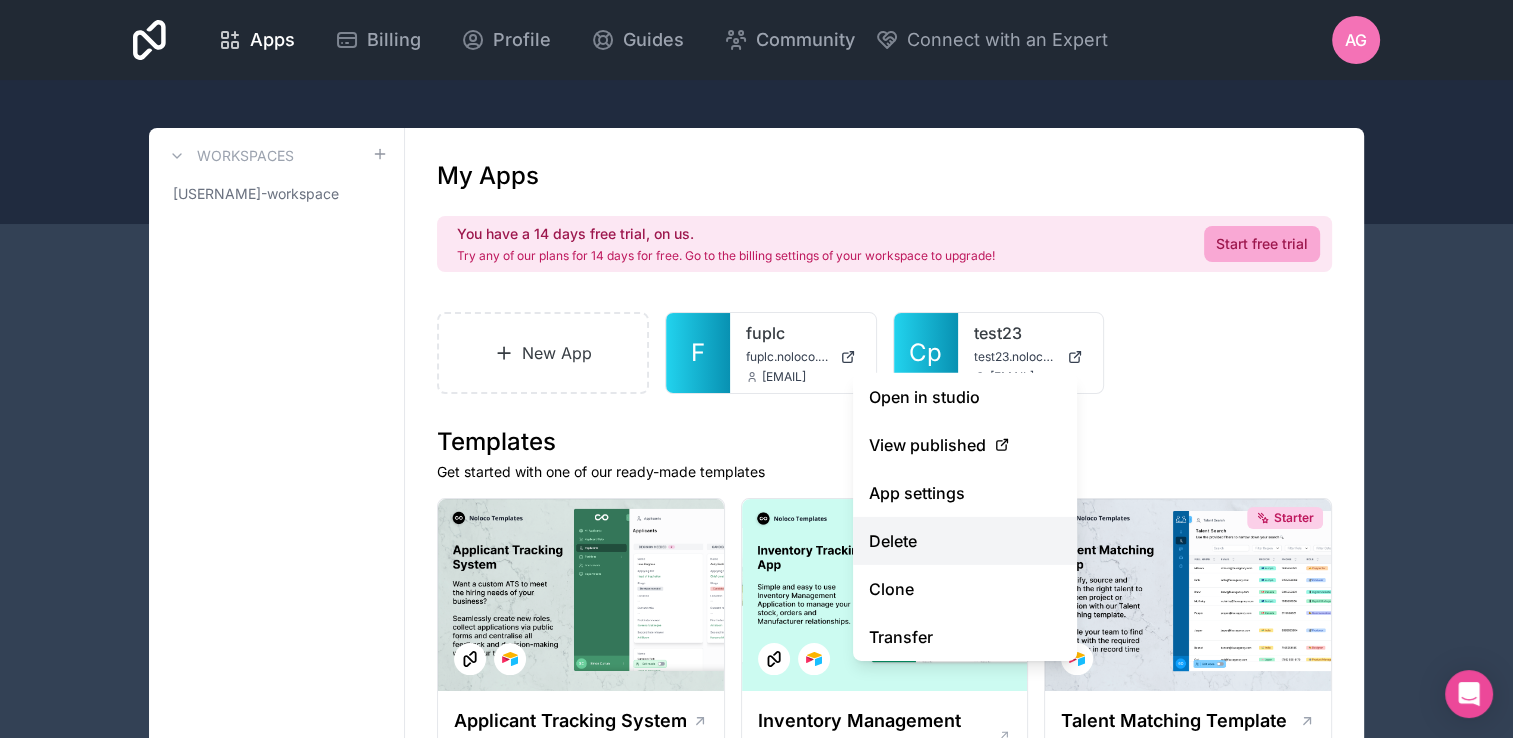 click on "Delete" at bounding box center (965, 541) 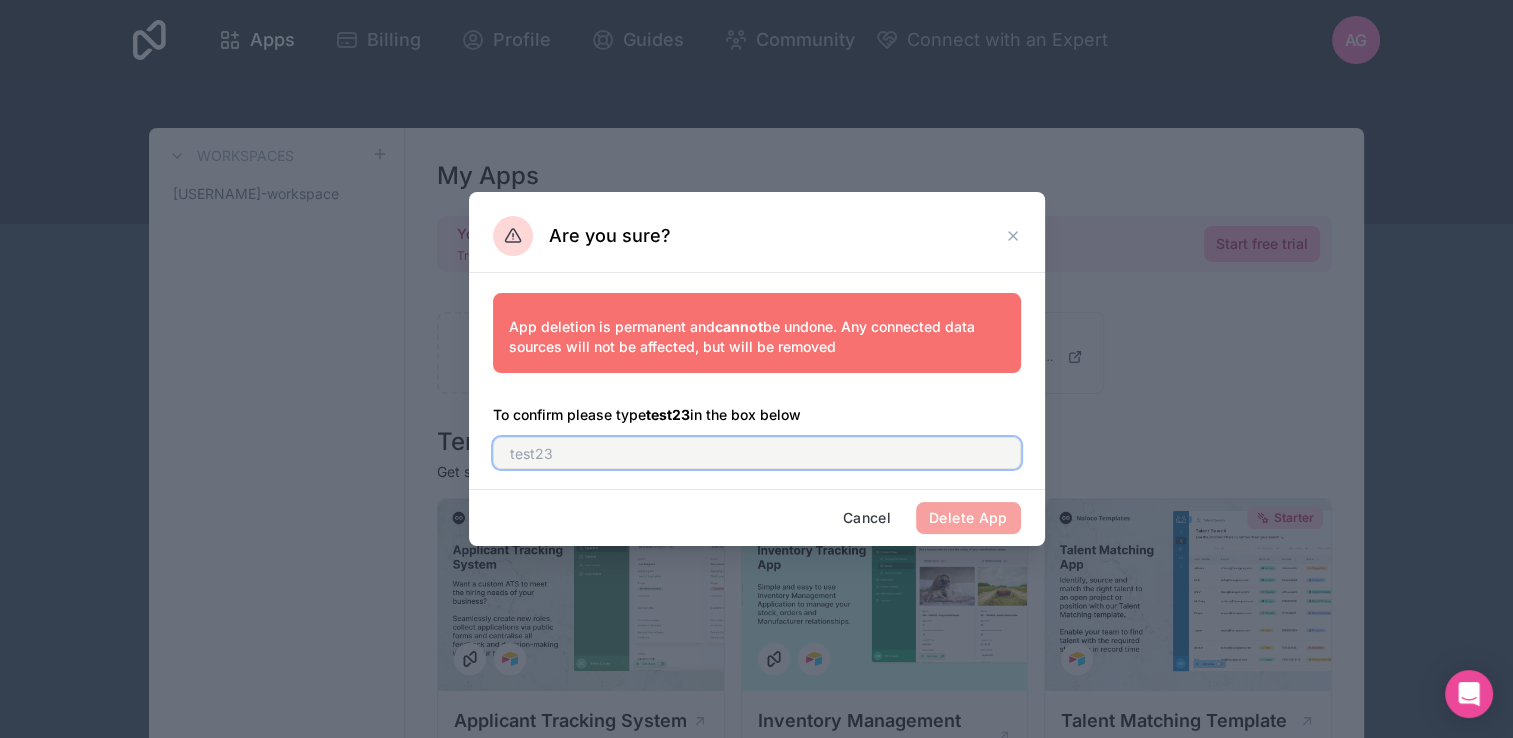 click at bounding box center (757, 453) 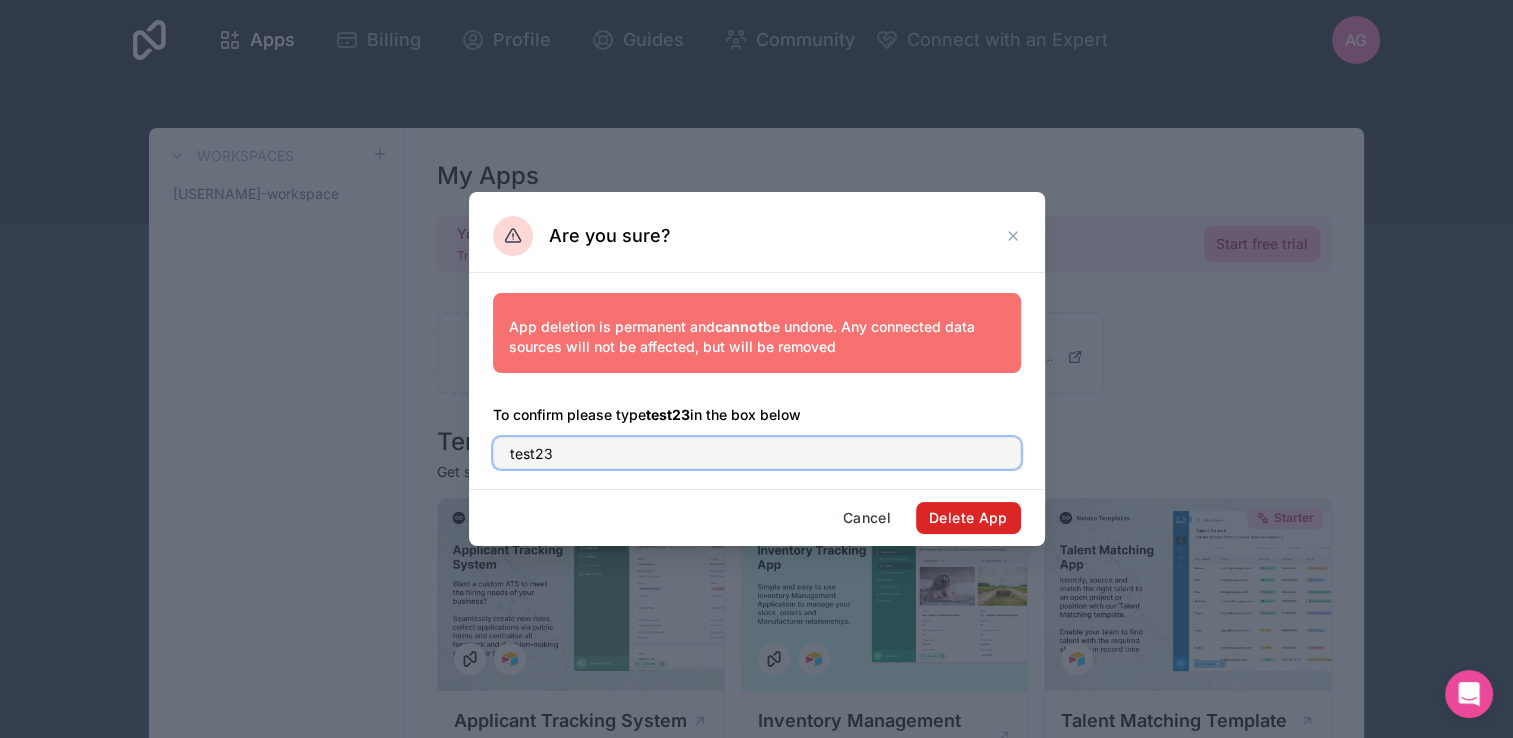type on "test23" 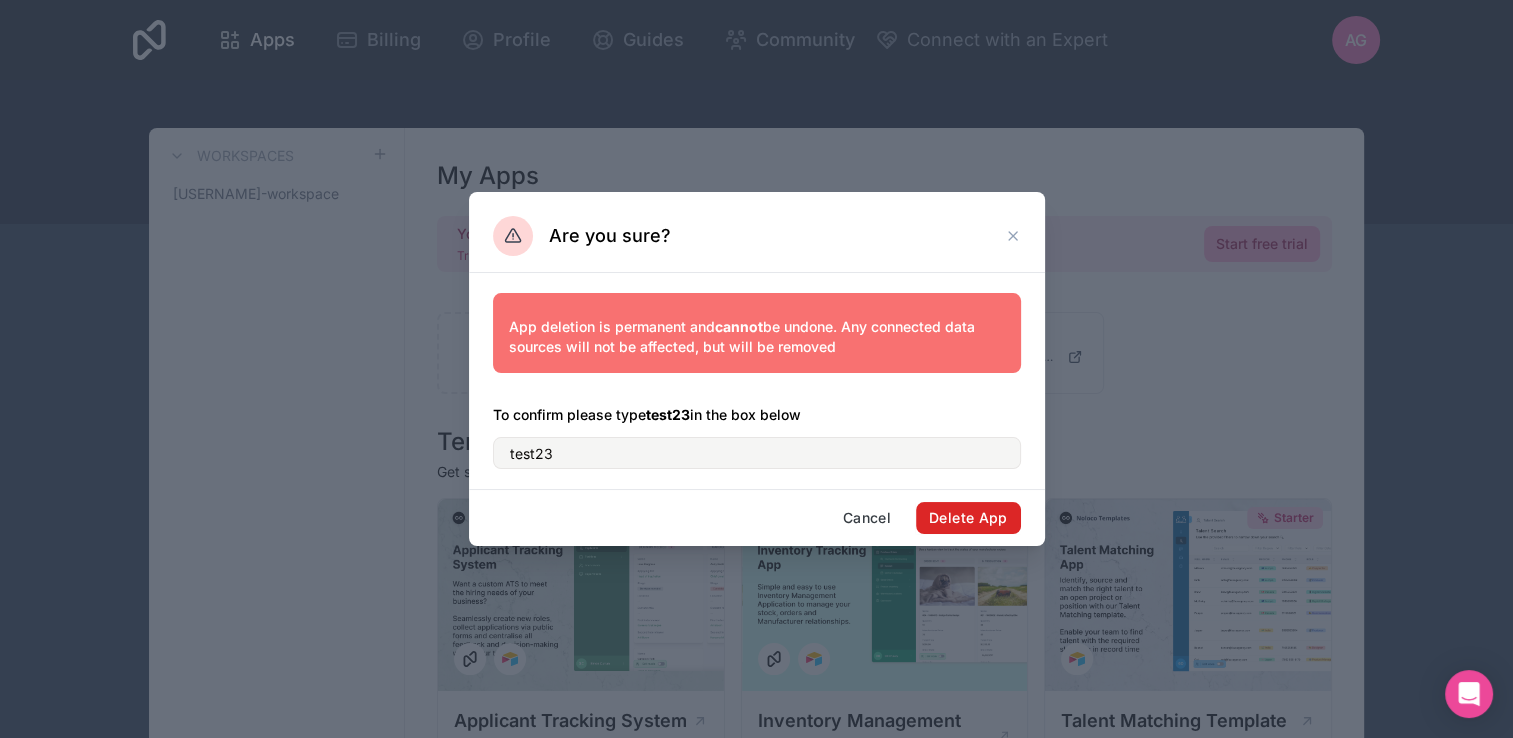 click on "Delete App" at bounding box center [968, 518] 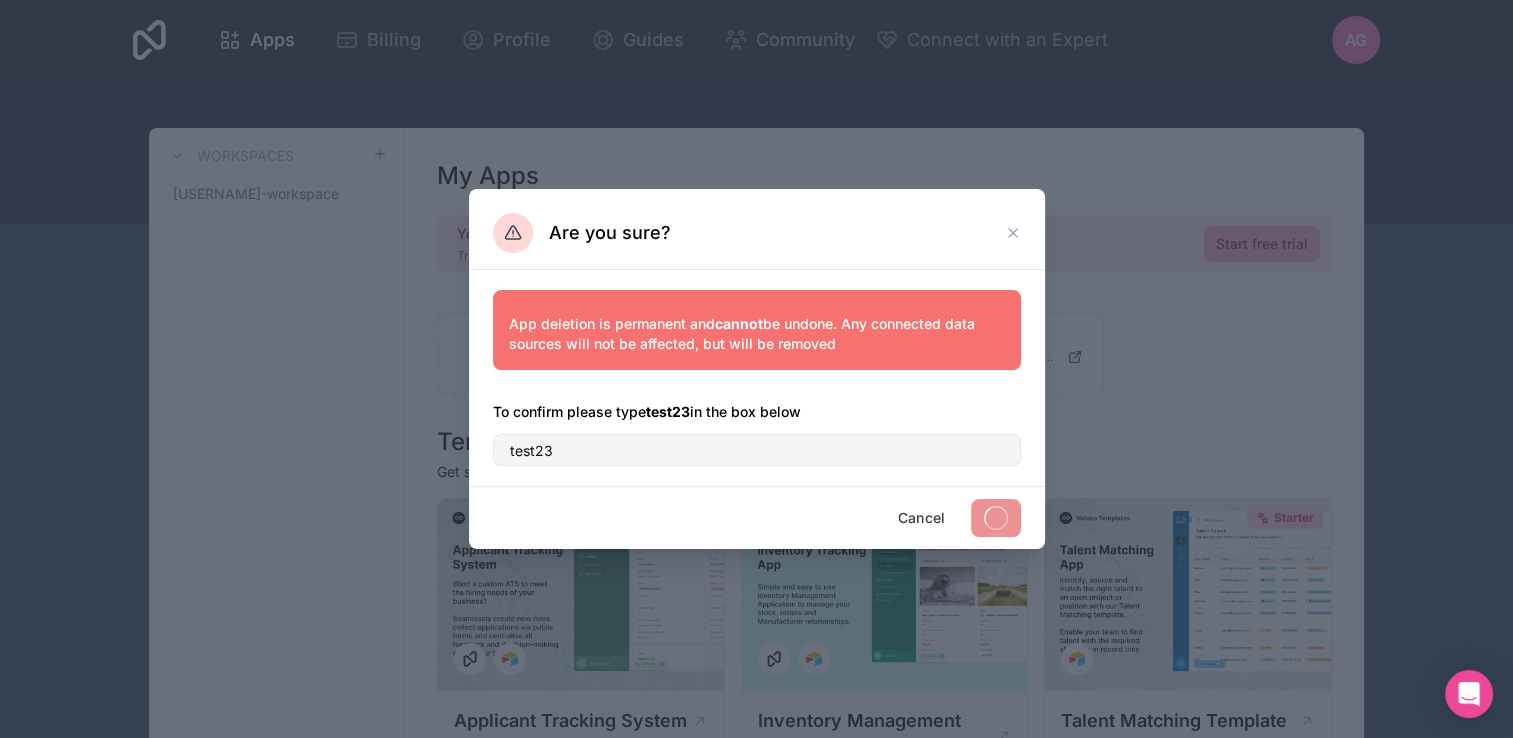 click at bounding box center [996, 518] 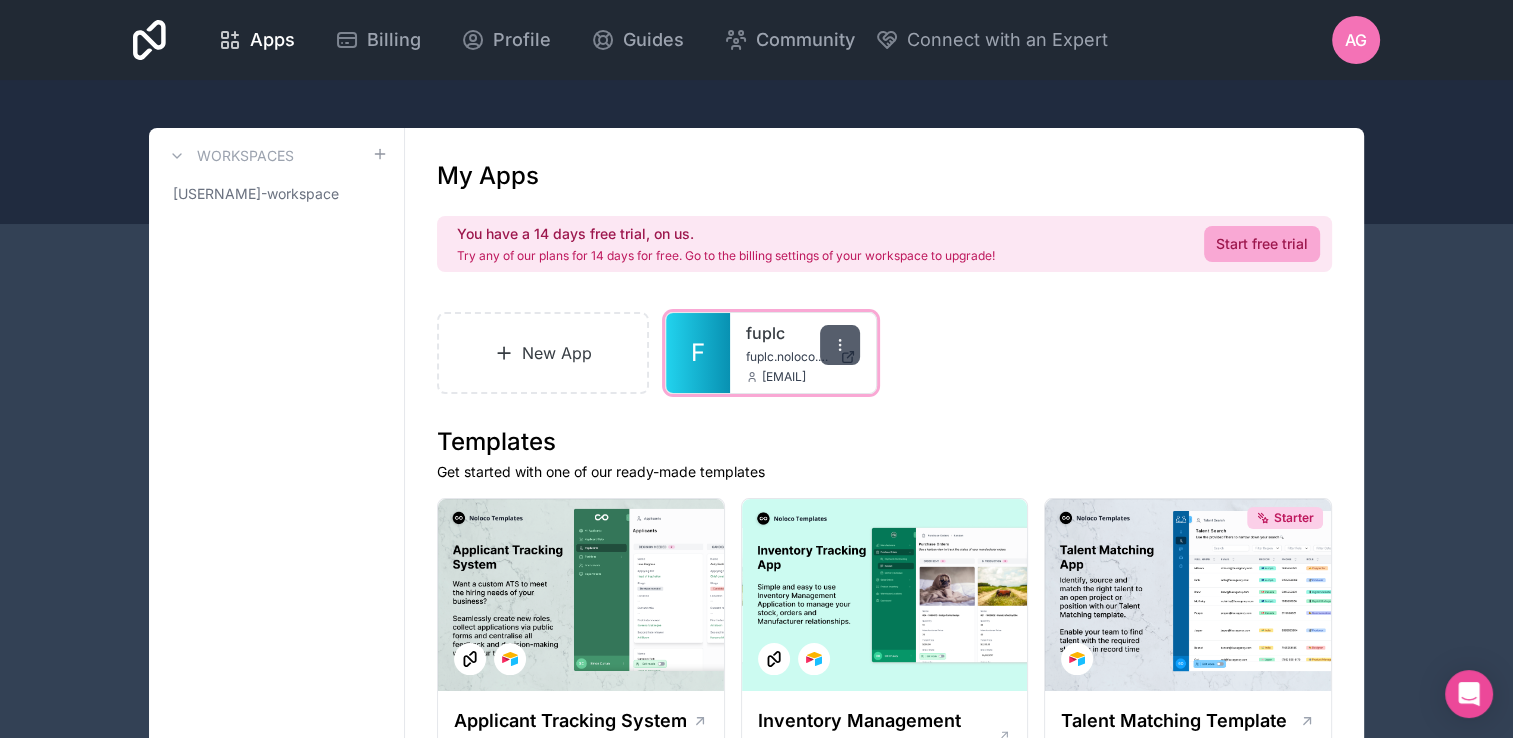 click 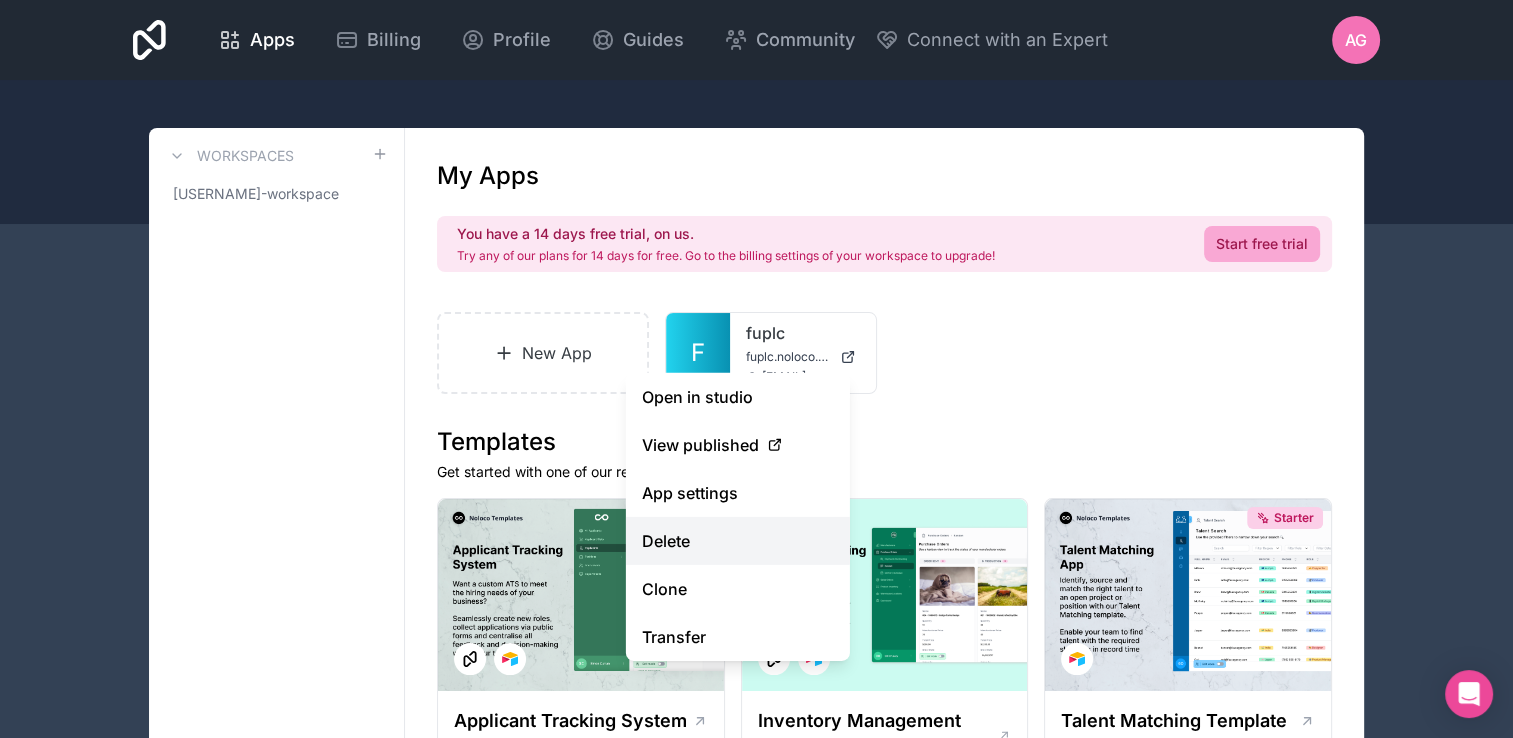 click on "Delete" at bounding box center [738, 541] 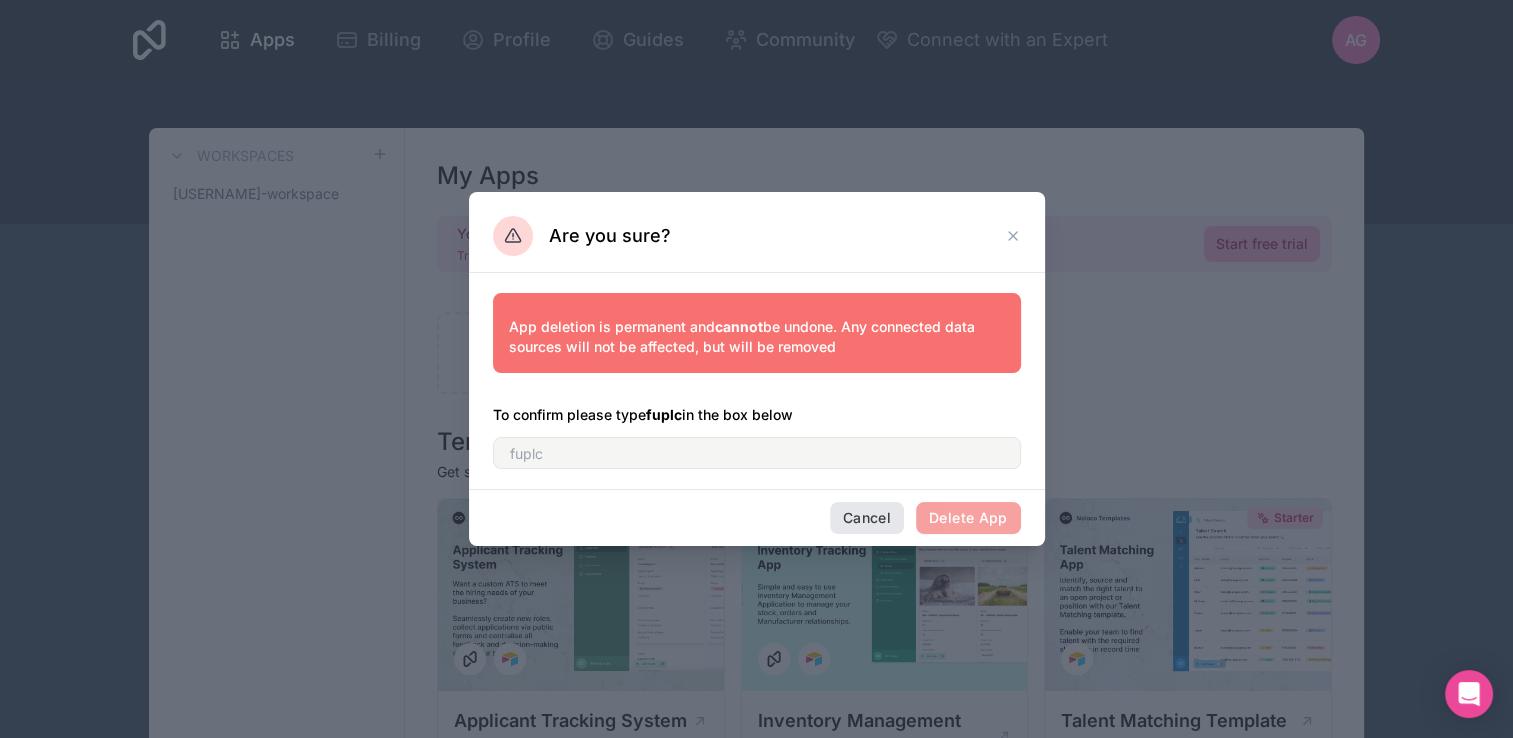 click on "Cancel" at bounding box center (867, 518) 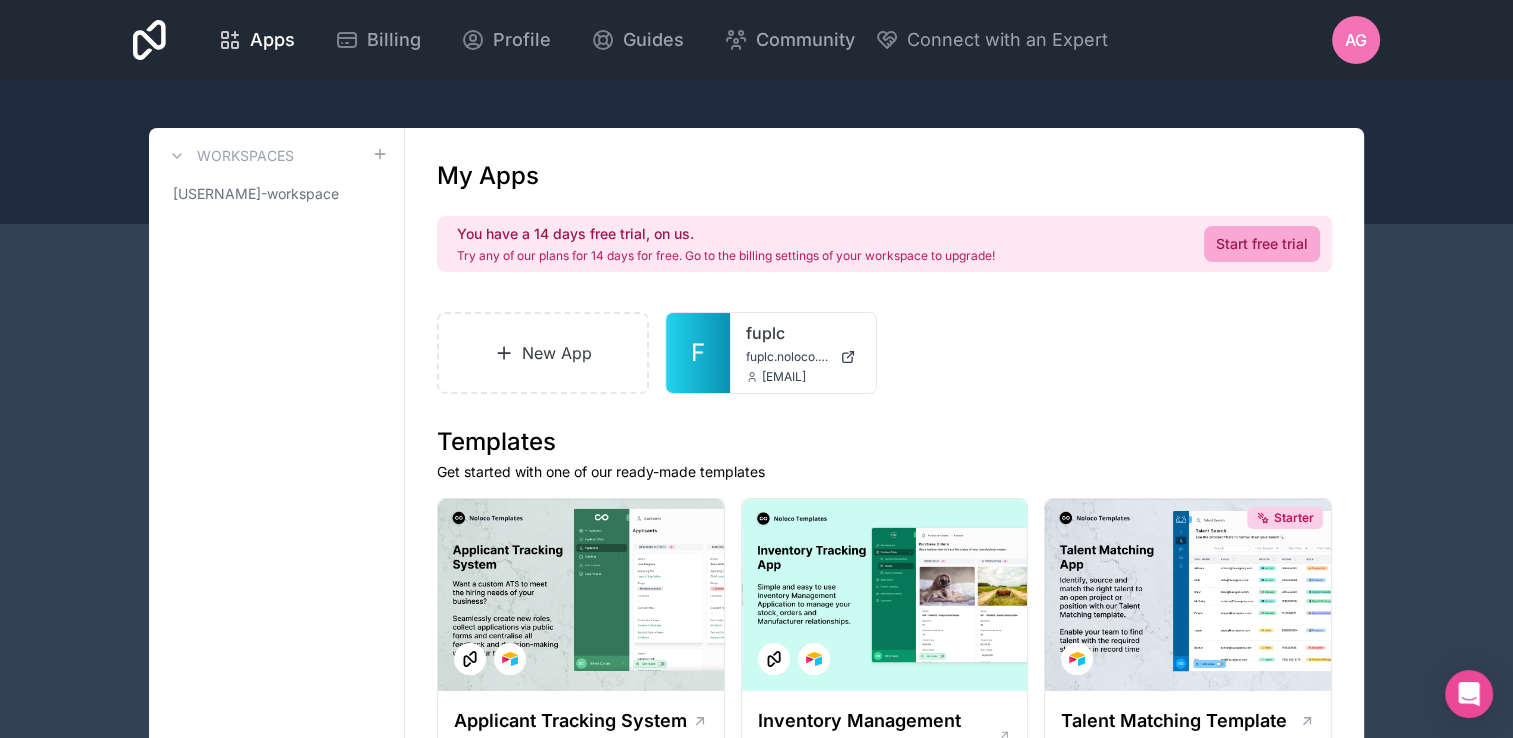 click on "AG" at bounding box center (1356, 40) 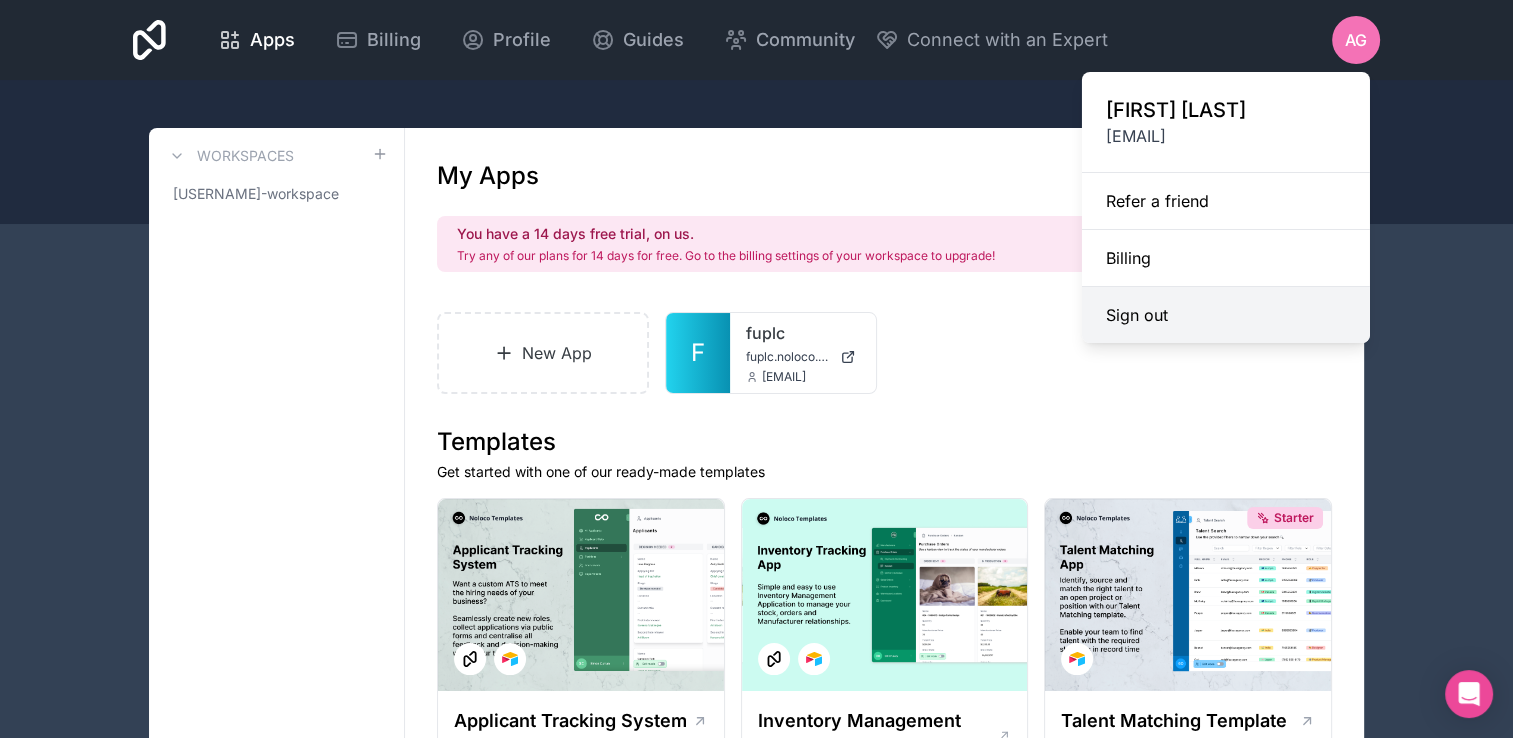click on "Sign out" at bounding box center (1226, 315) 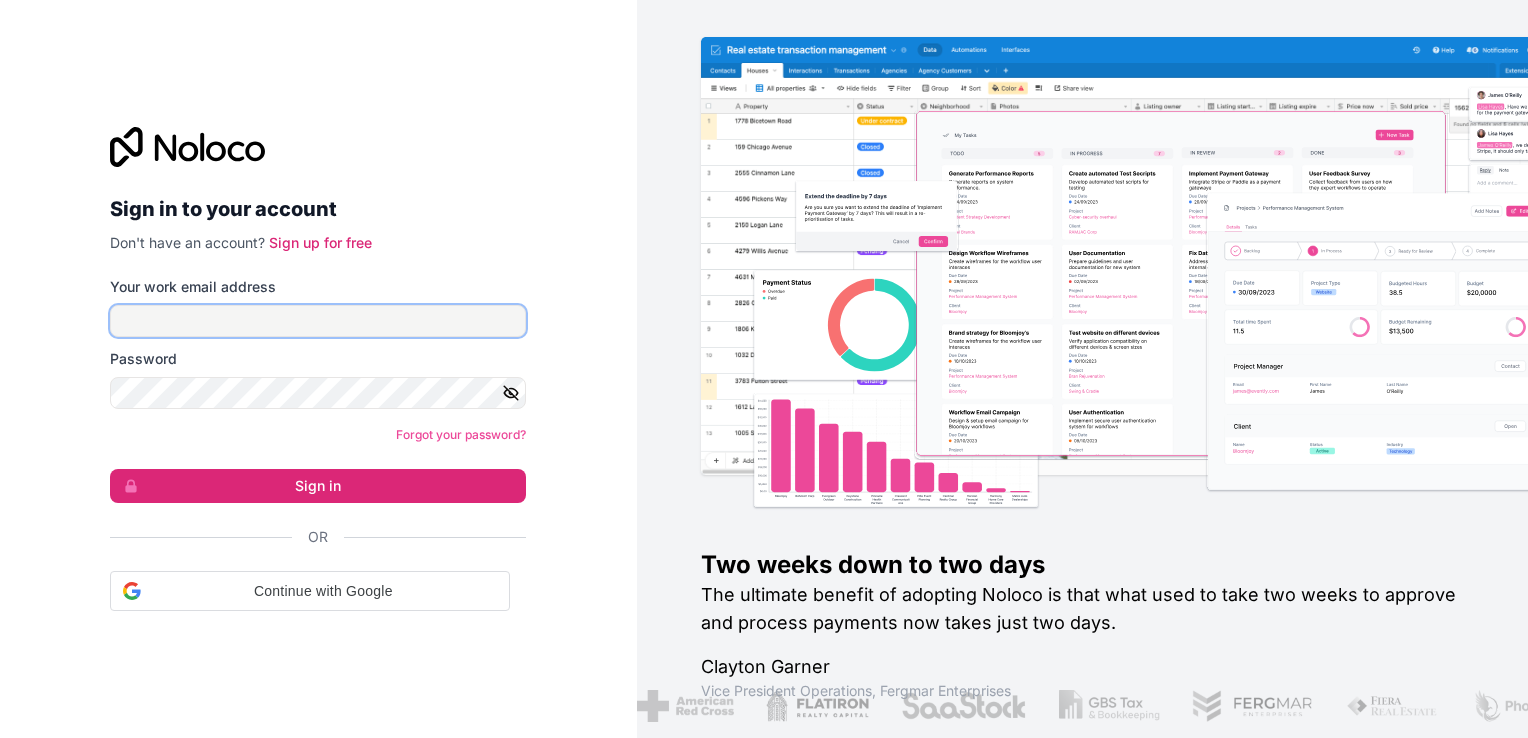 click on "Your work email address" at bounding box center [318, 321] 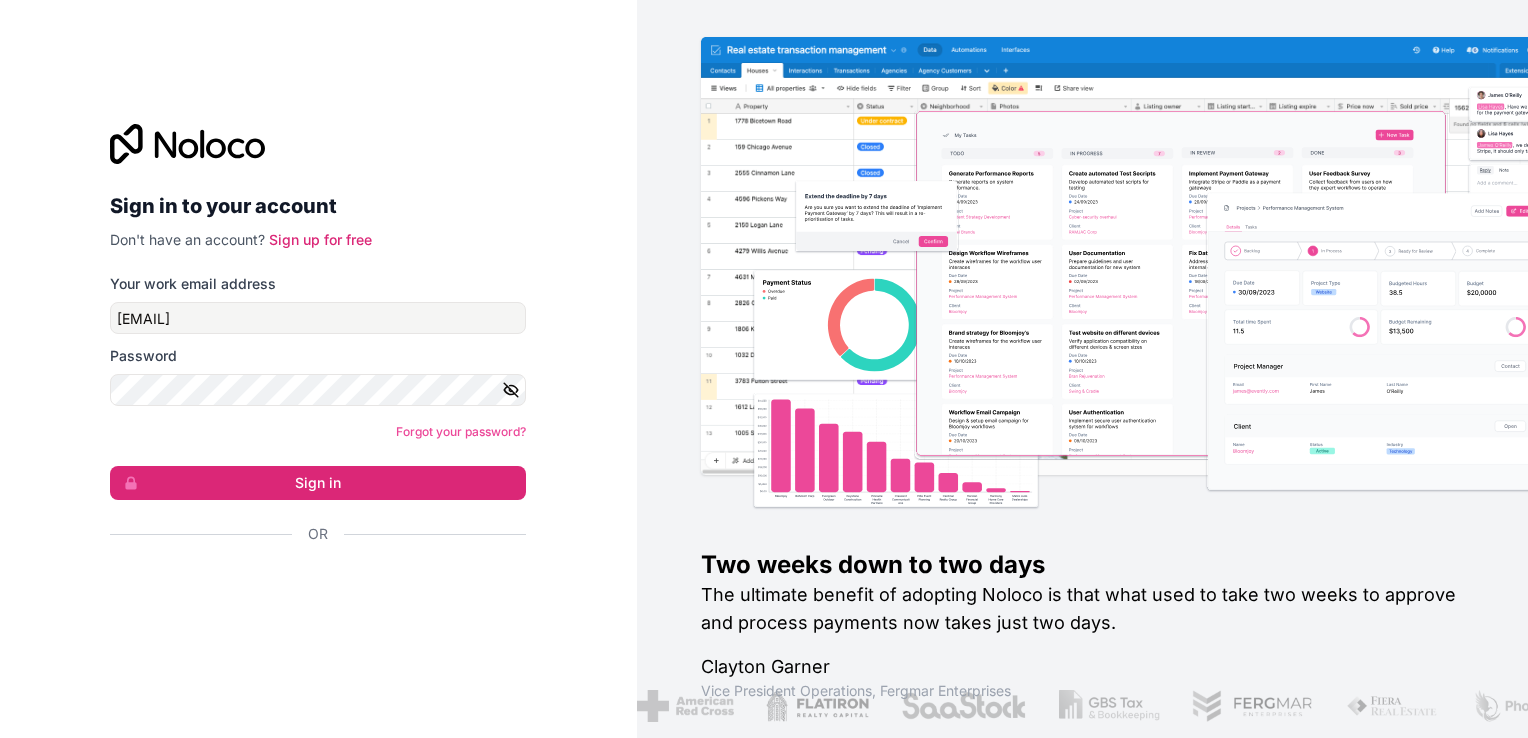 click at bounding box center [0, 738] 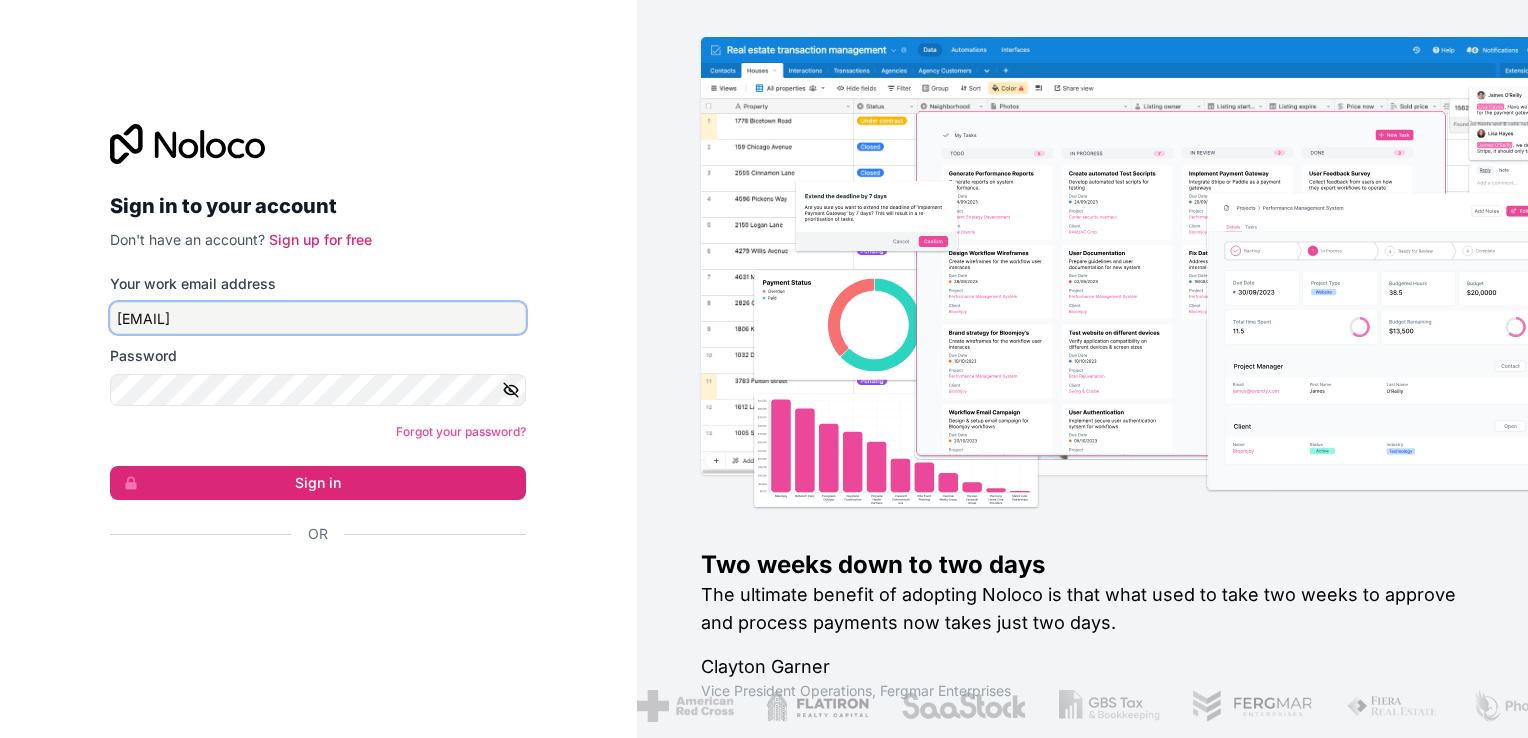 type on "ak@fuplc.com" 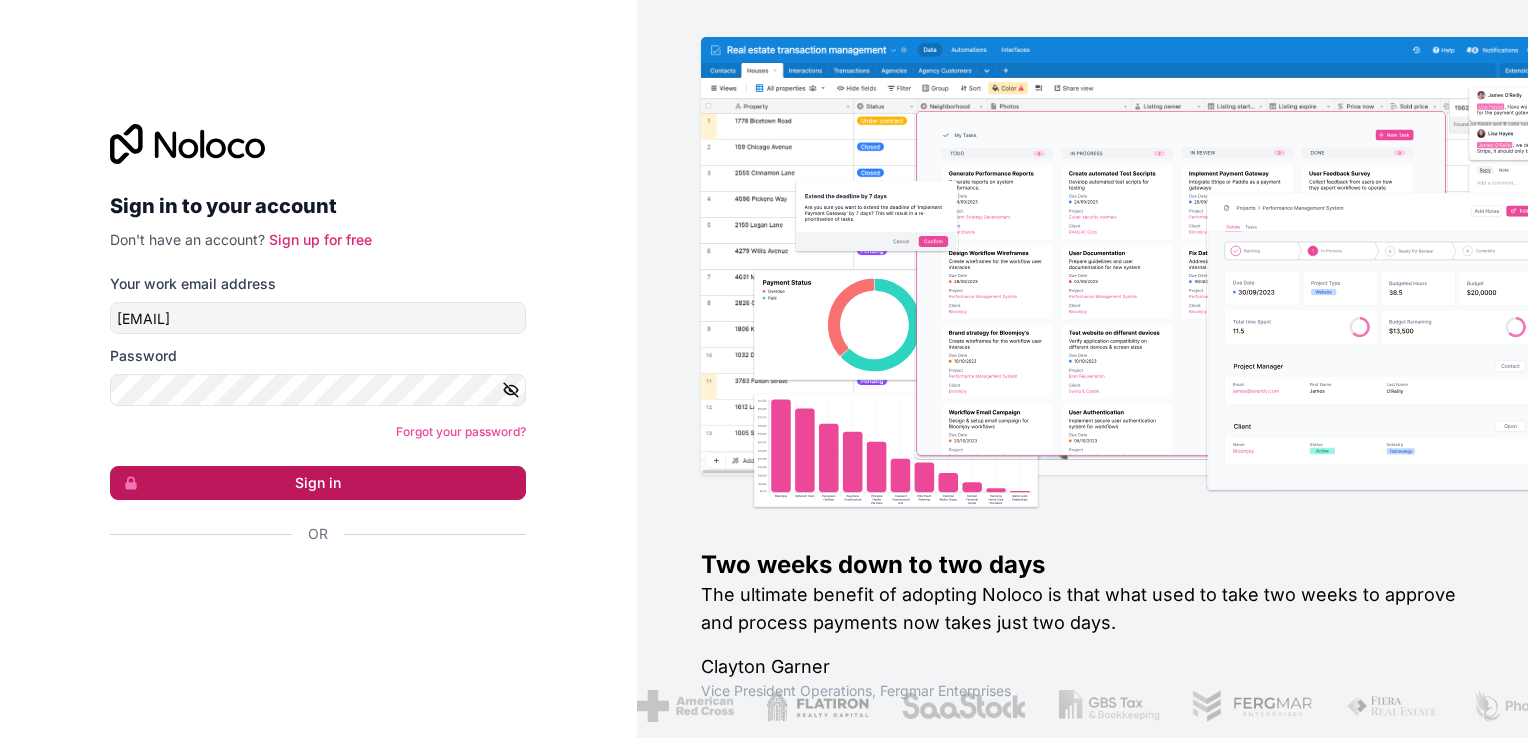 click on "Sign in" at bounding box center [318, 483] 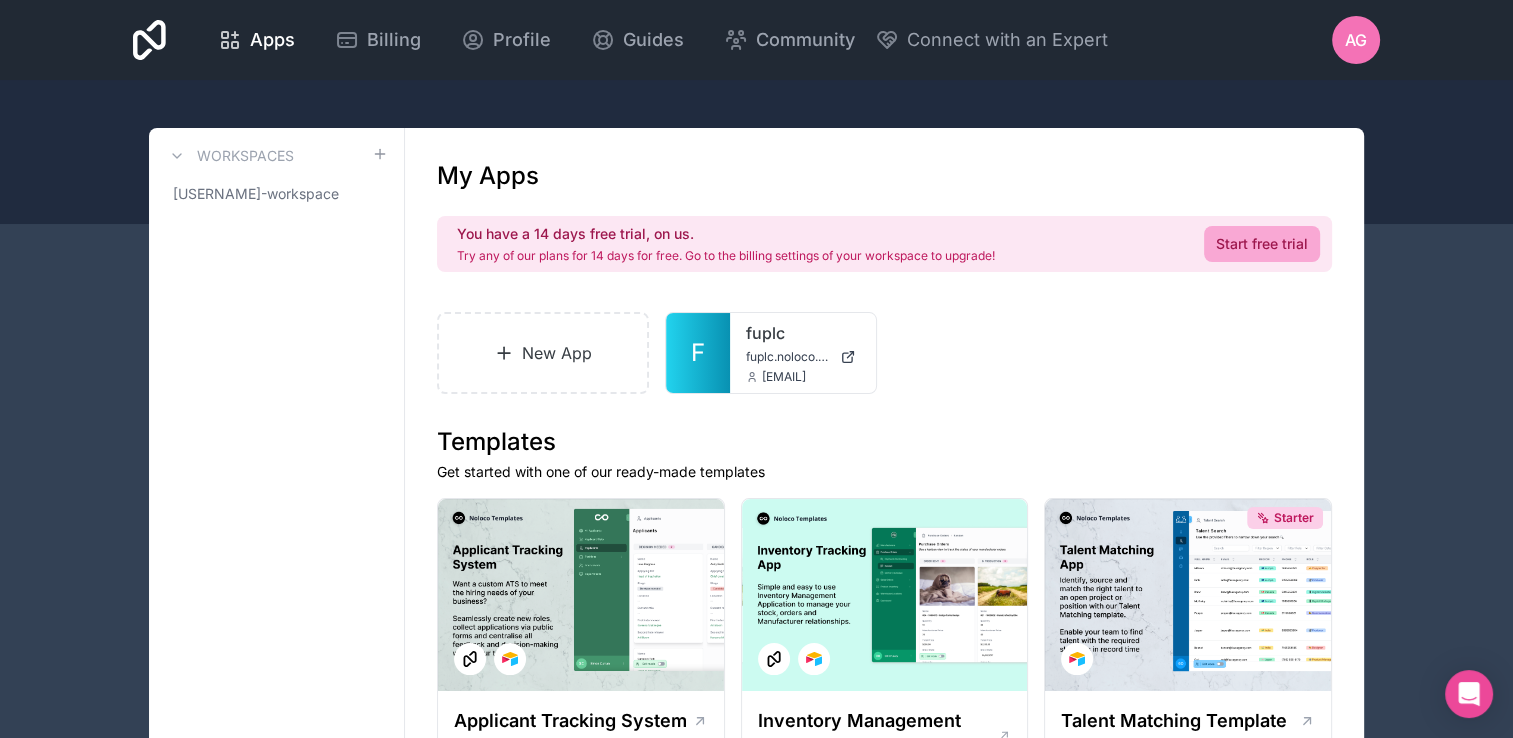 click on "AG" at bounding box center [1356, 40] 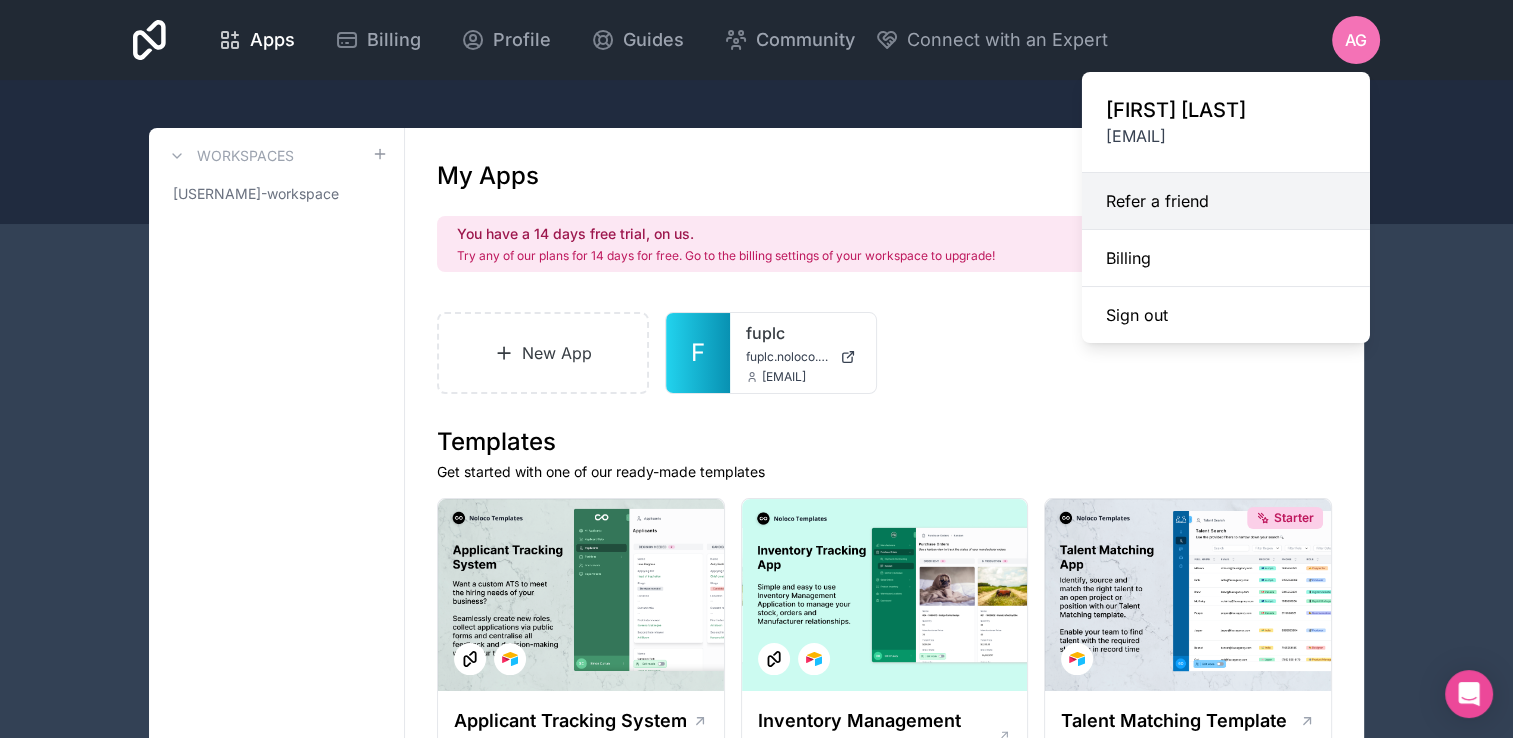 click on "Refer a friend" at bounding box center (1226, 201) 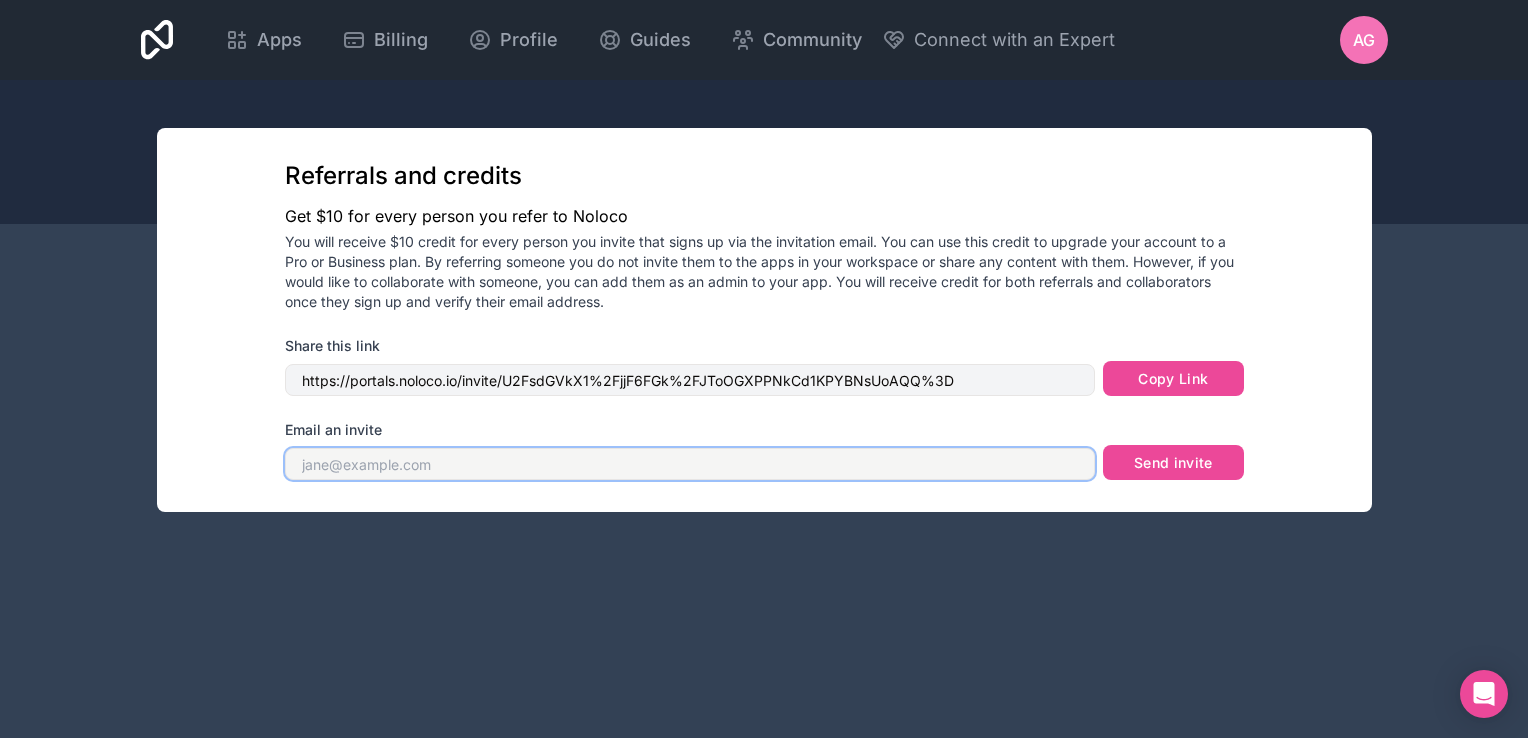 click at bounding box center (690, 464) 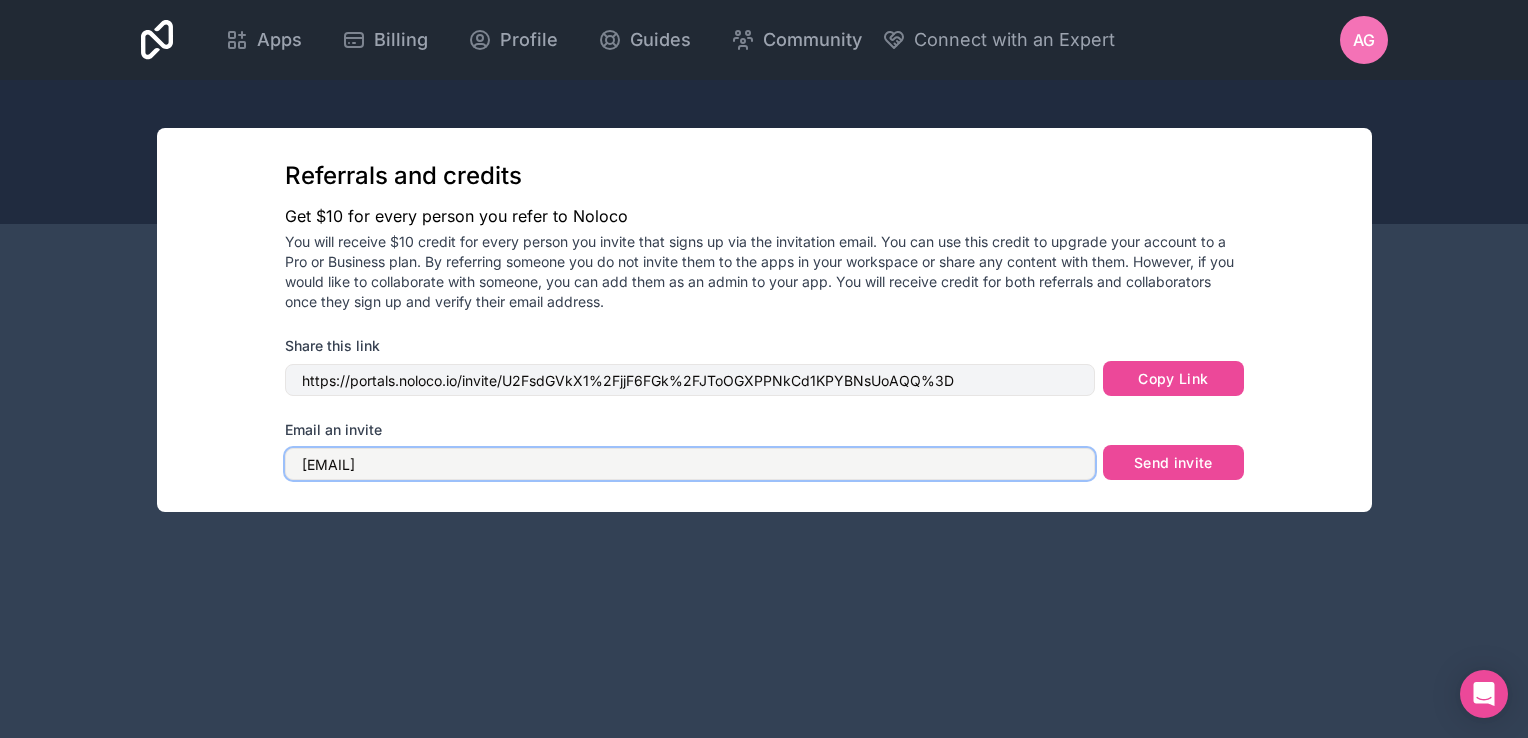 type on "anand@example.com" 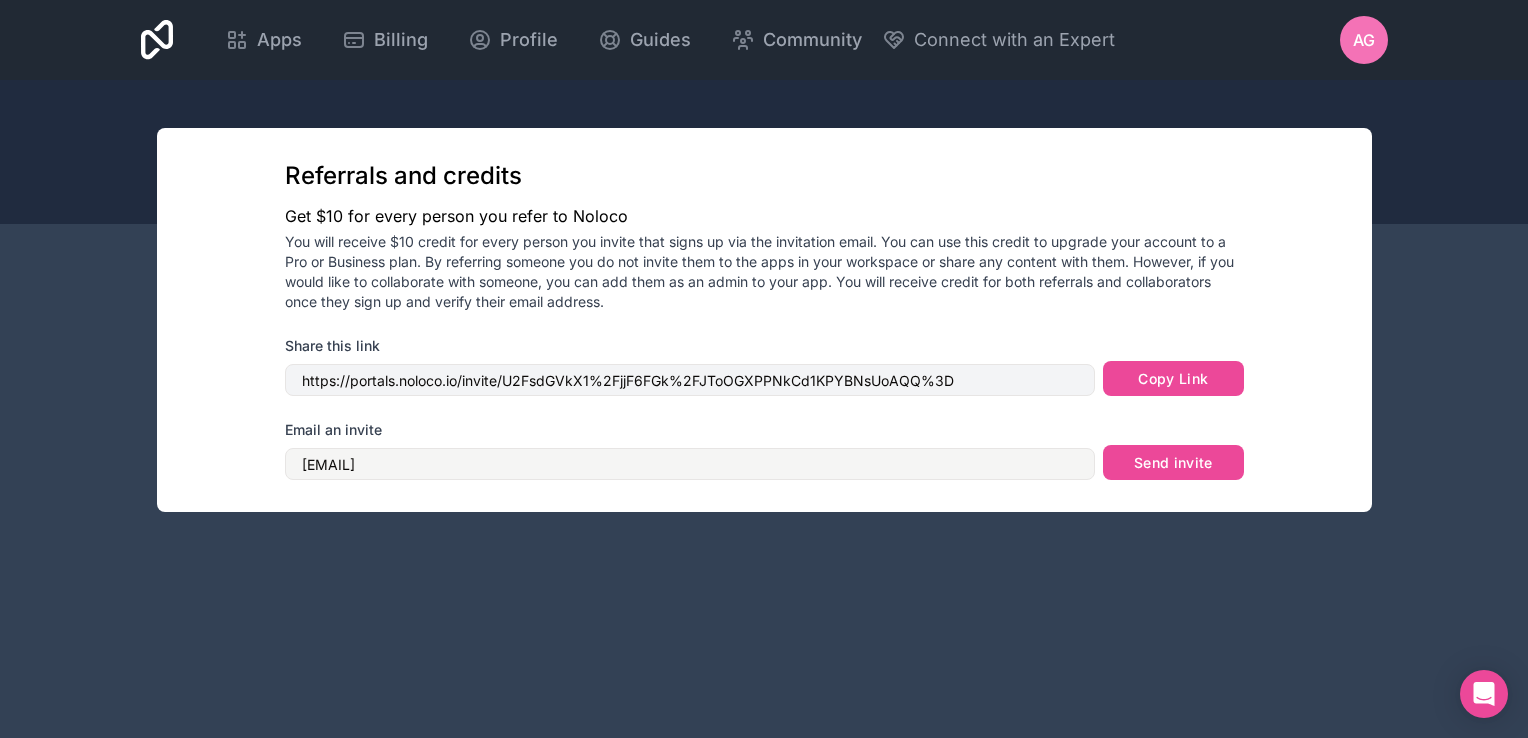 drag, startPoint x: 891, startPoint y: 423, endPoint x: 997, endPoint y: 425, distance: 106.01887 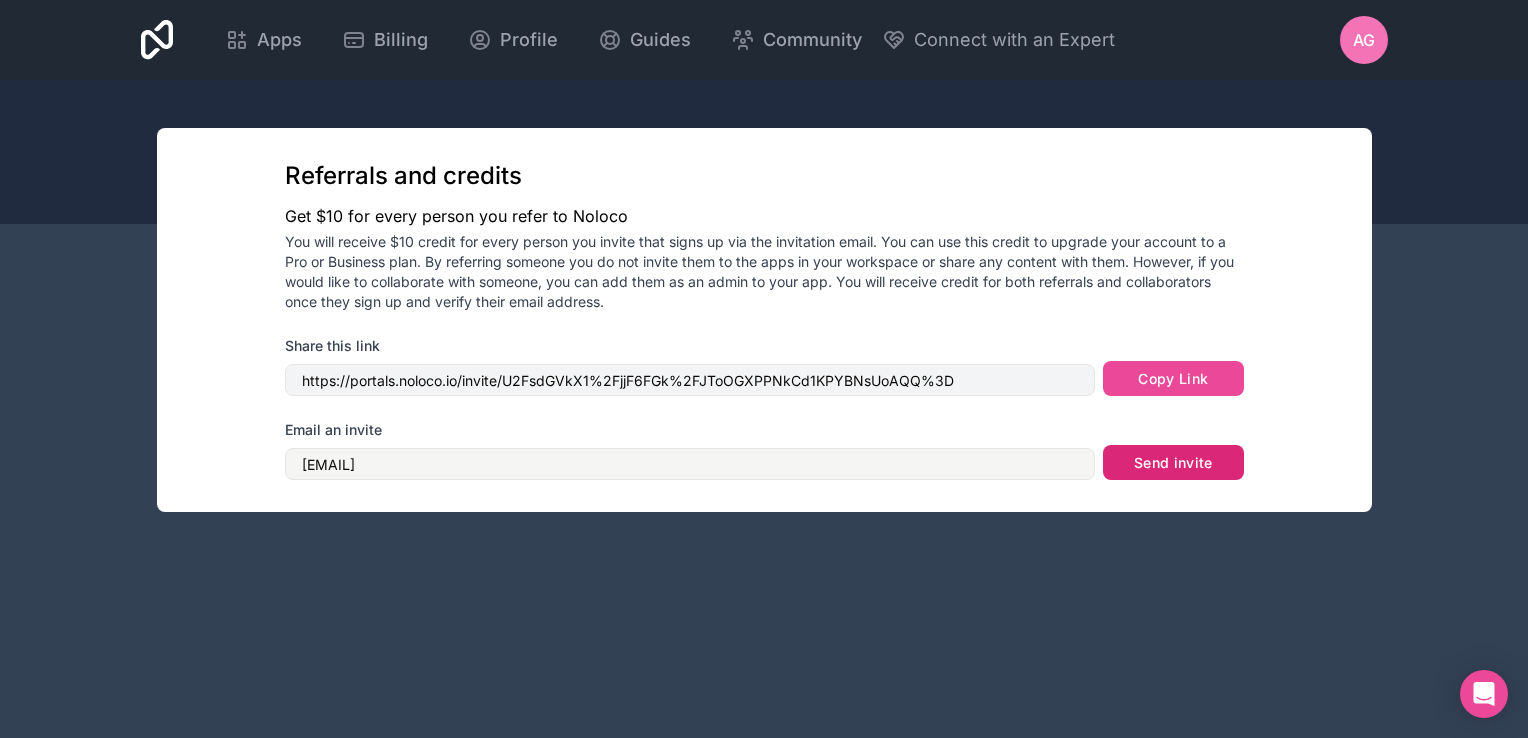 click on "Send invite" at bounding box center [1173, 463] 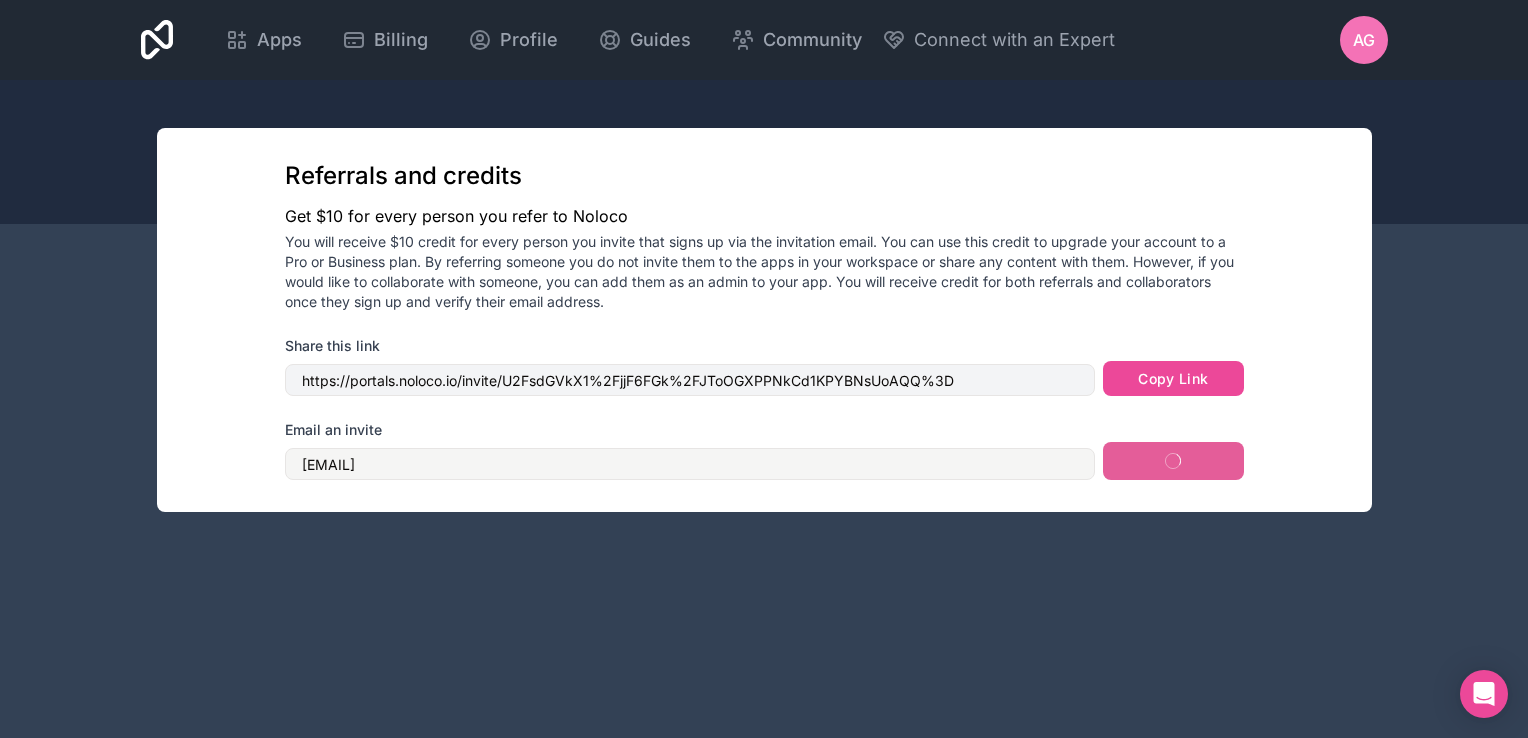 type 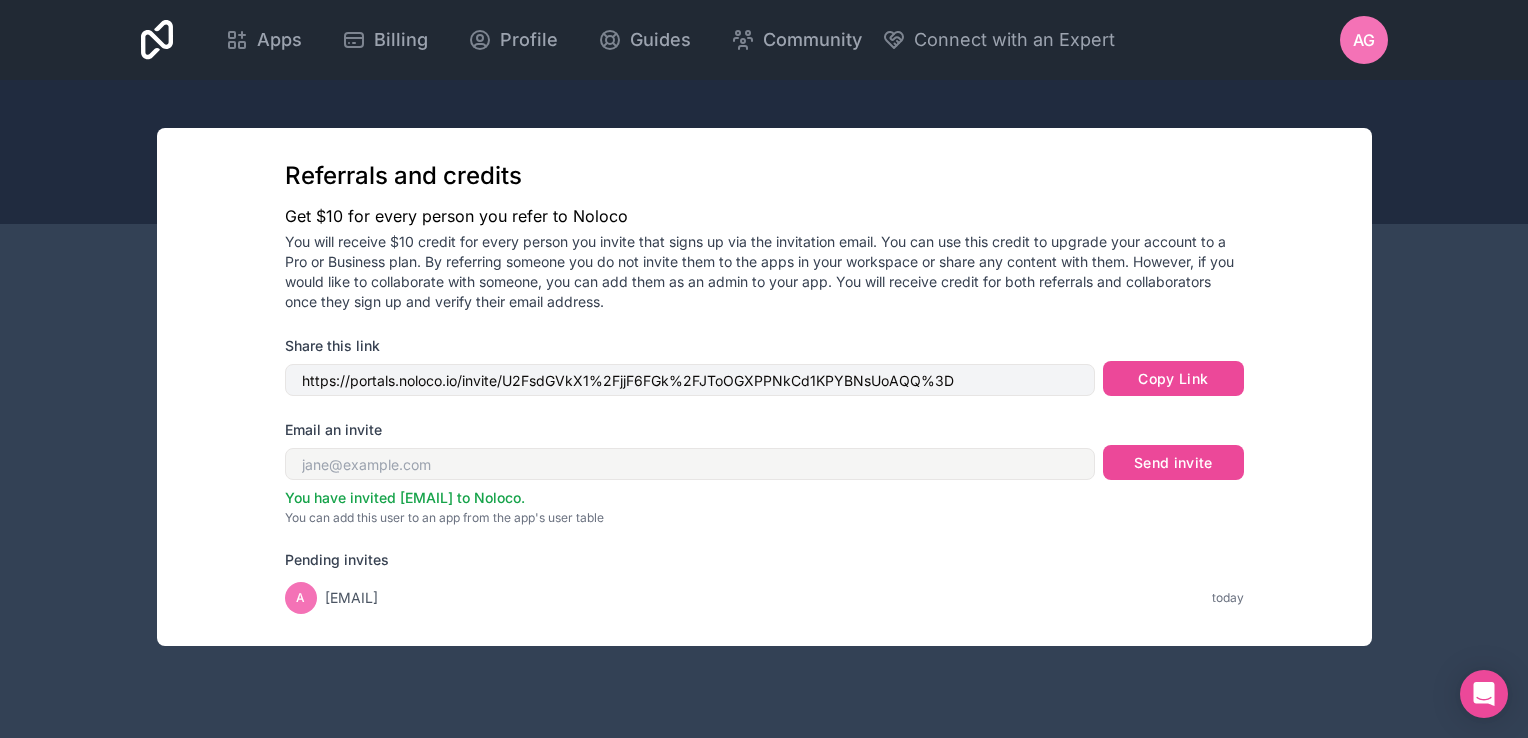 click on "AG" at bounding box center (1364, 40) 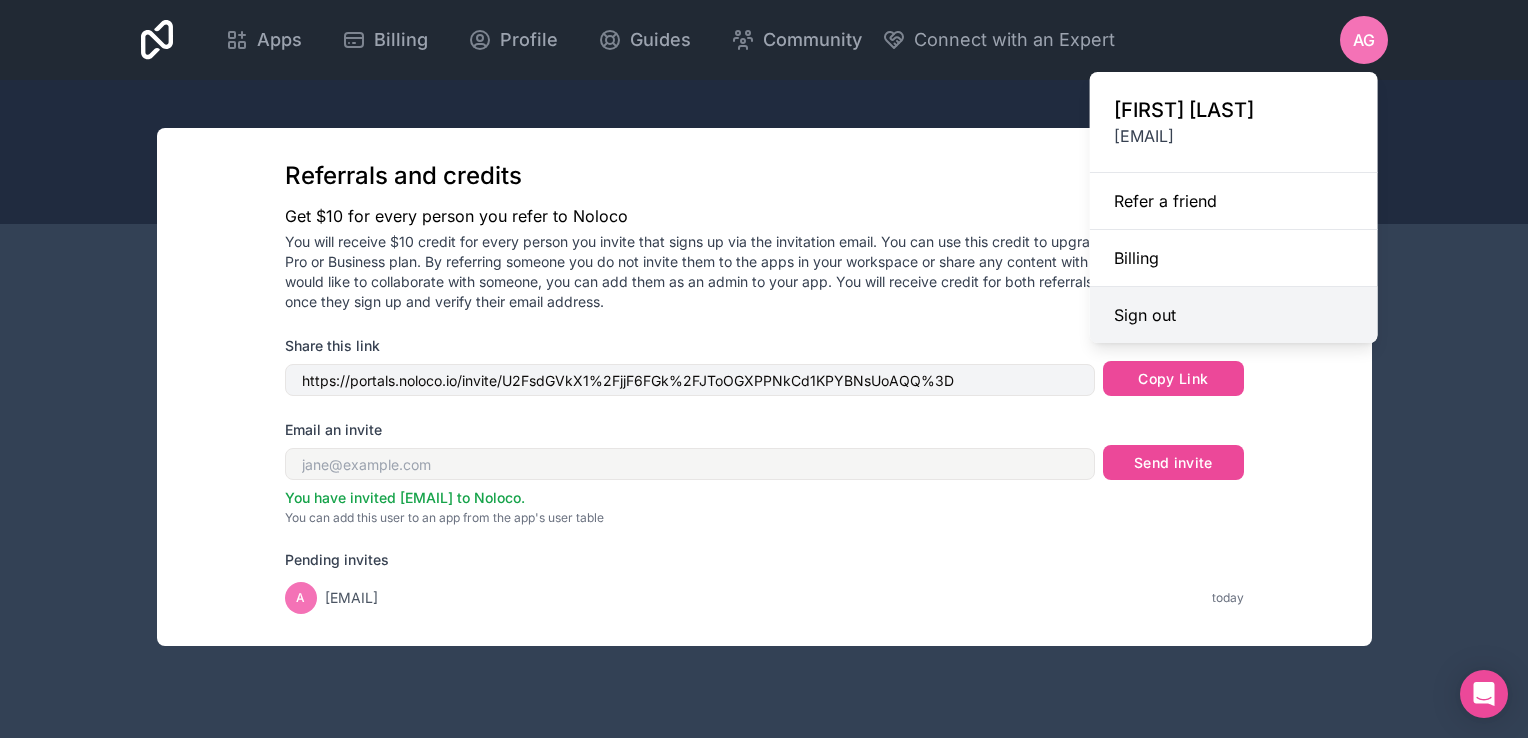 click on "Sign out" at bounding box center (1234, 315) 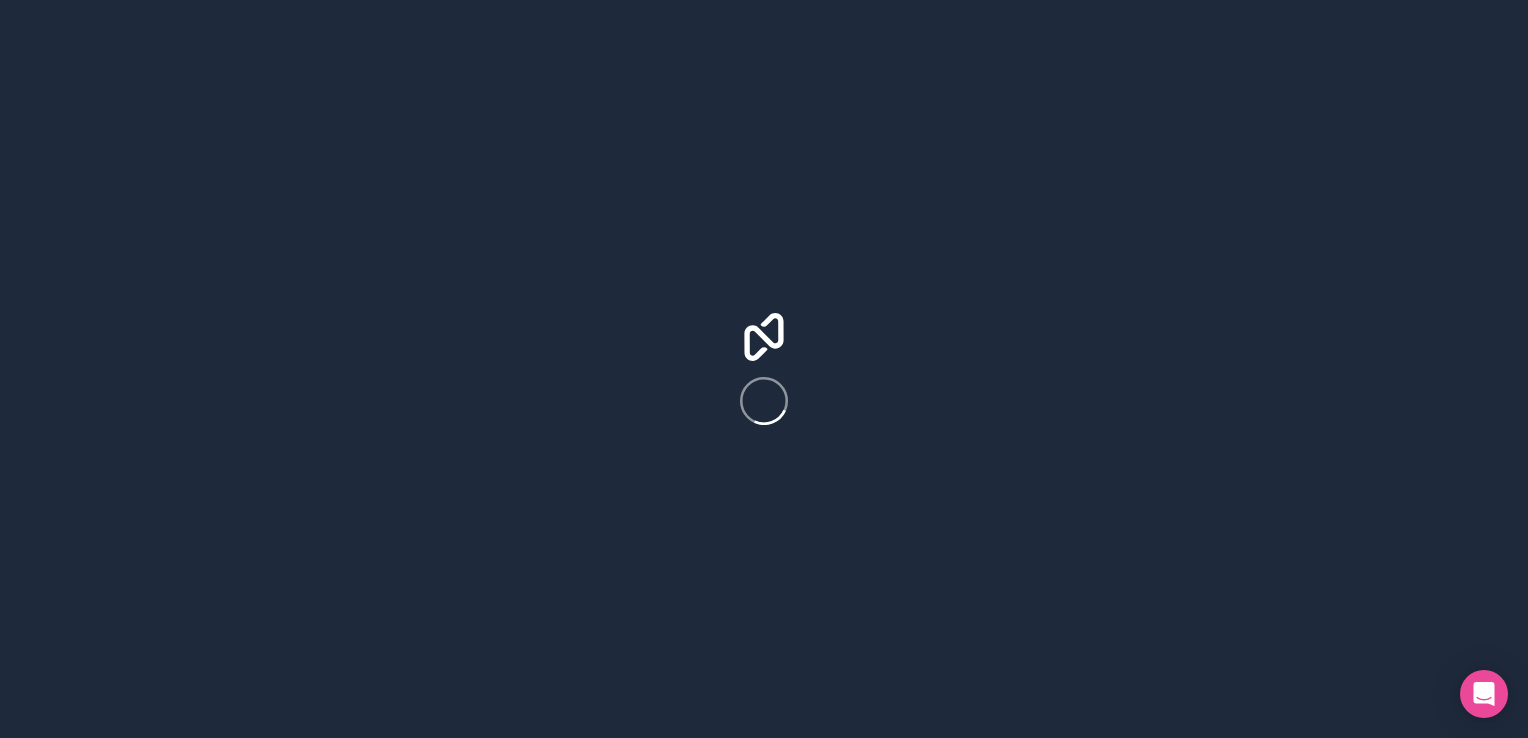 scroll, scrollTop: 0, scrollLeft: 0, axis: both 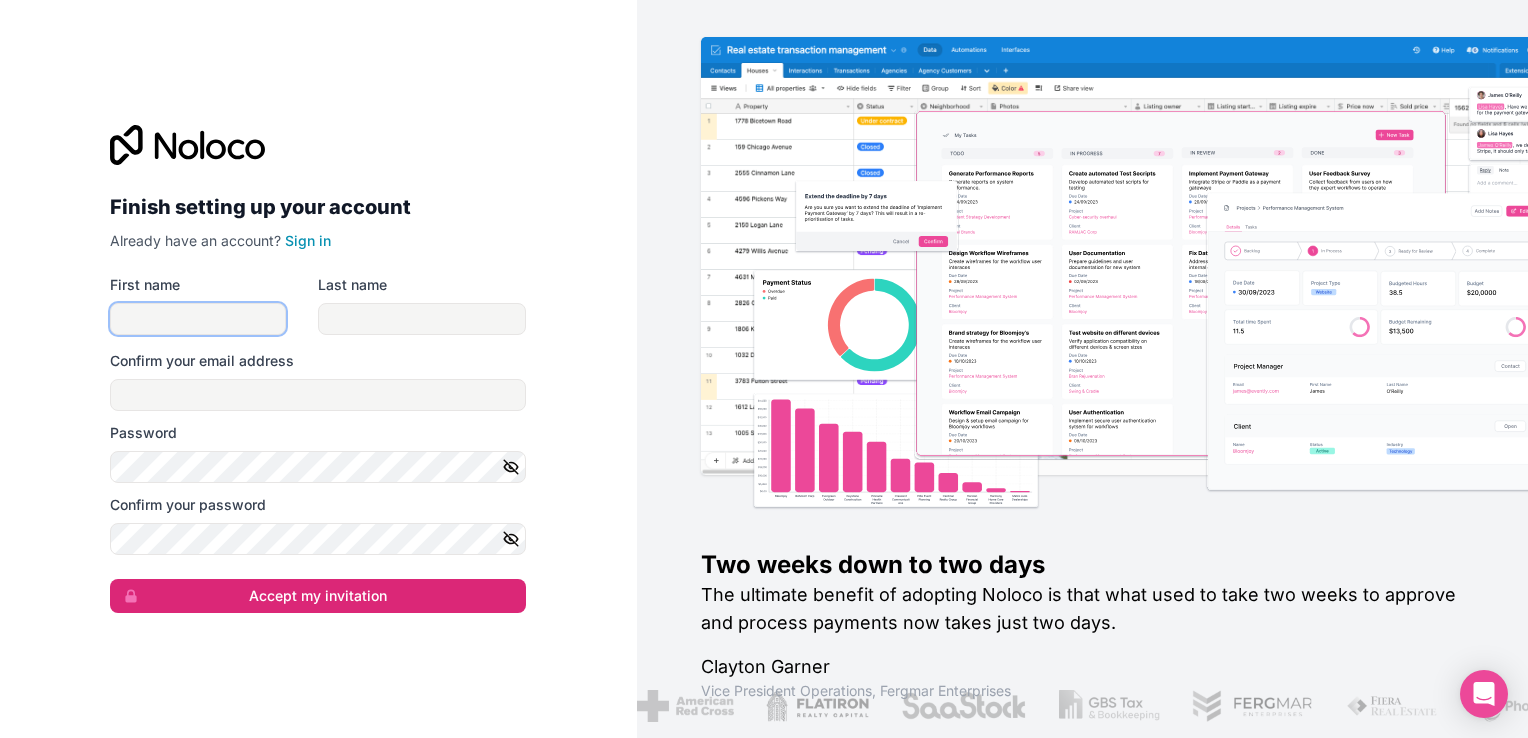 click on "First name" at bounding box center (198, 319) 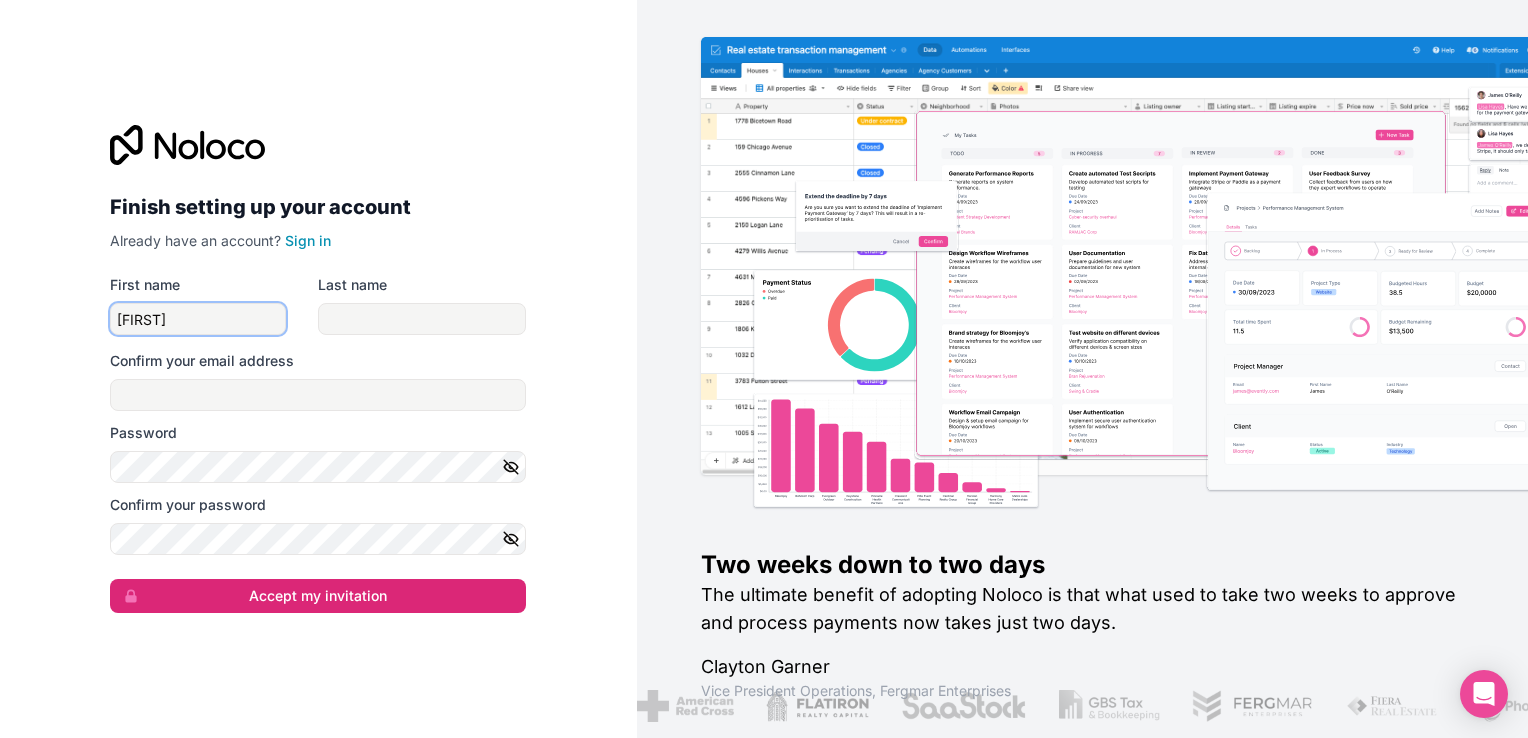 type on "[FIRST]" 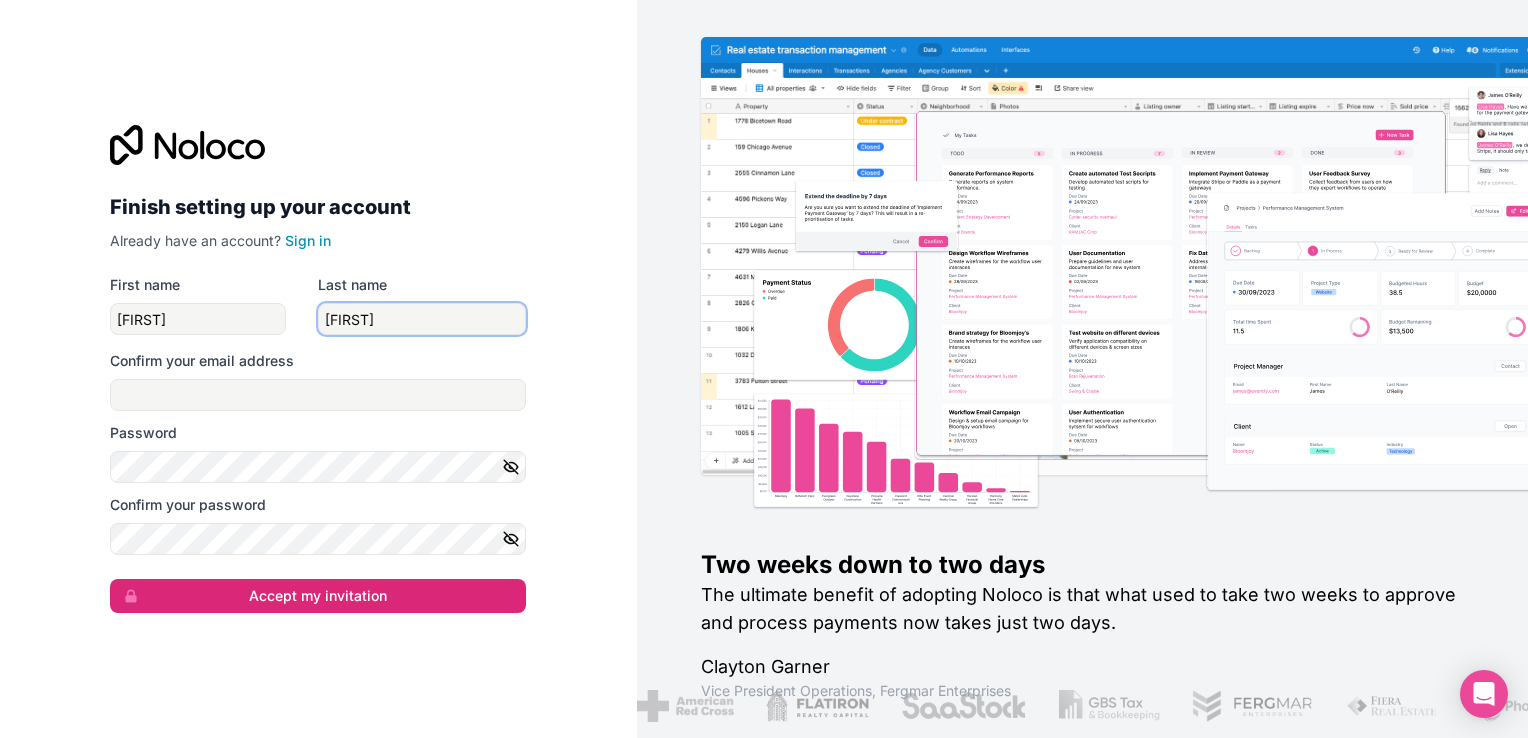 type on "[FIRST]" 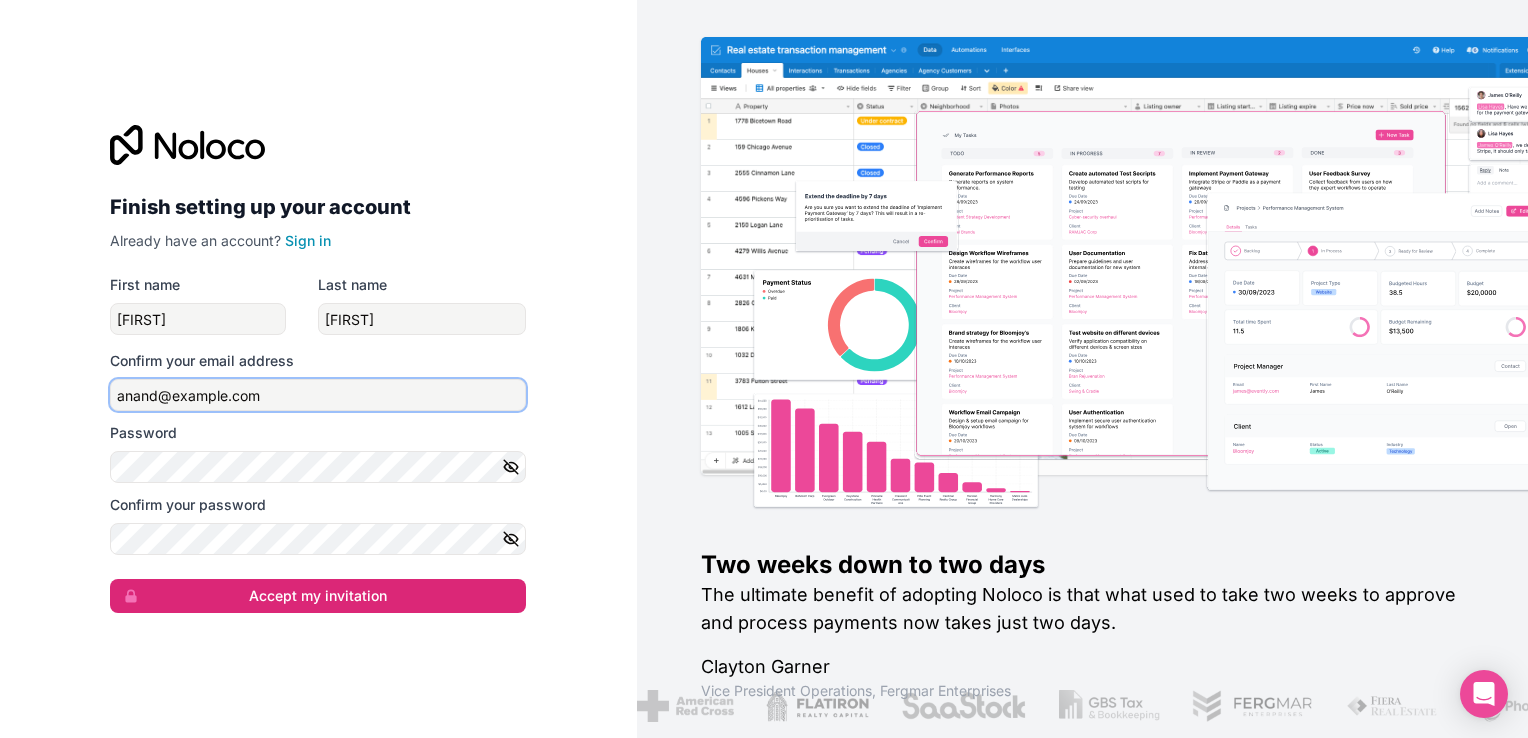 type on "anand@example.com" 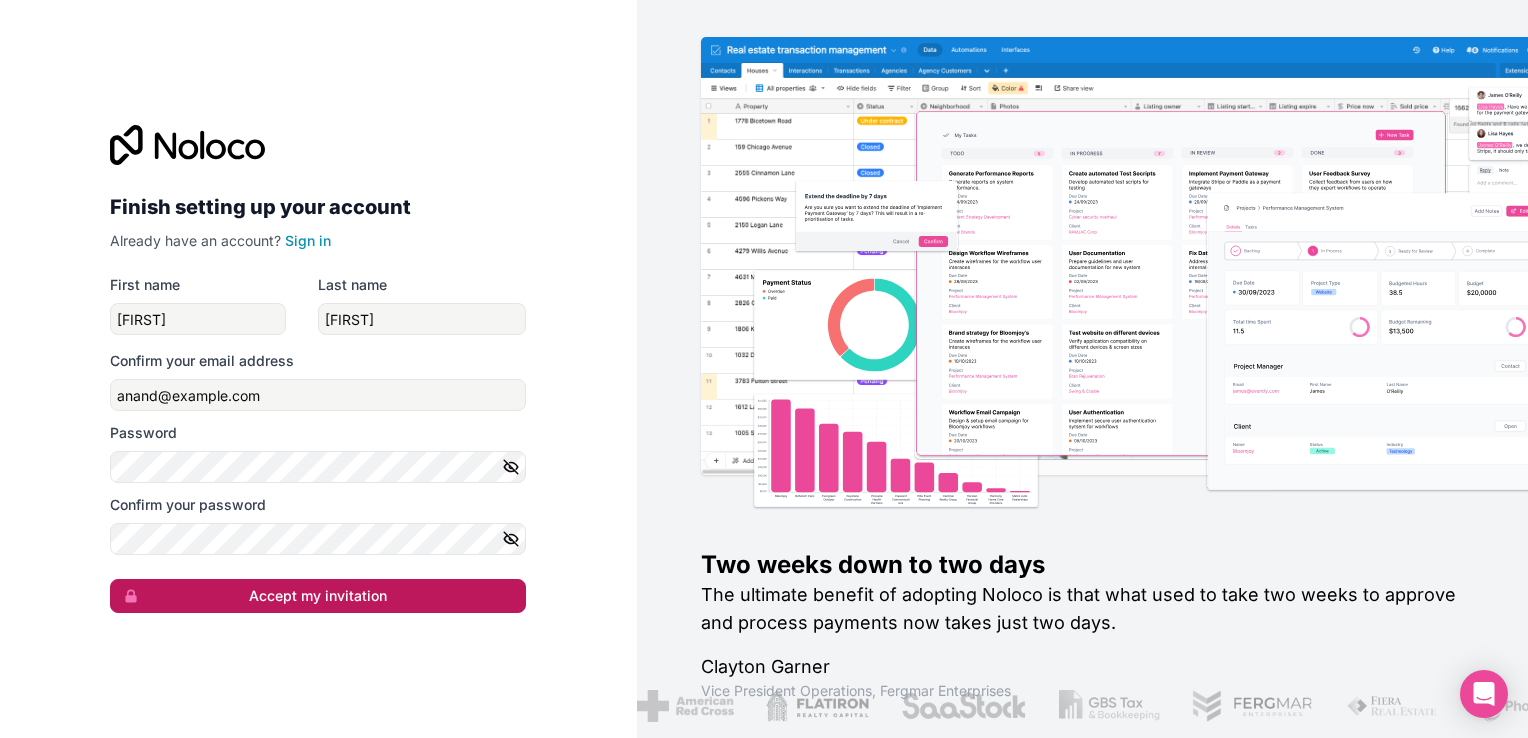 click on "Accept my invitation" at bounding box center [318, 596] 